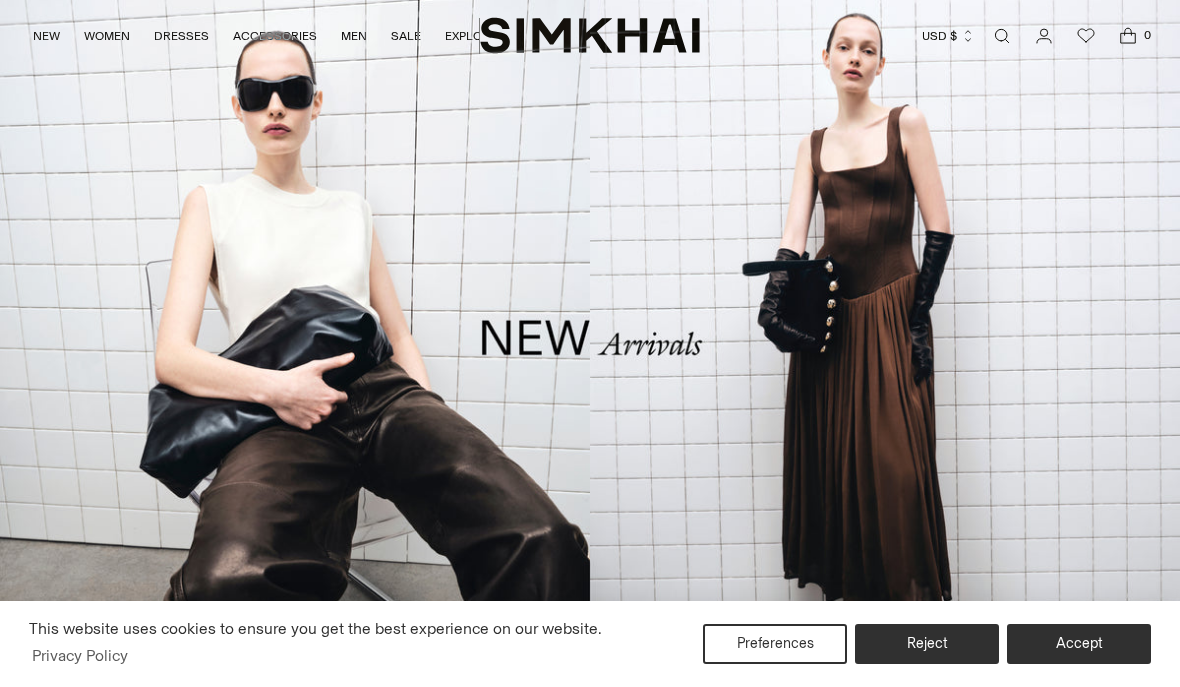 scroll, scrollTop: 0, scrollLeft: 0, axis: both 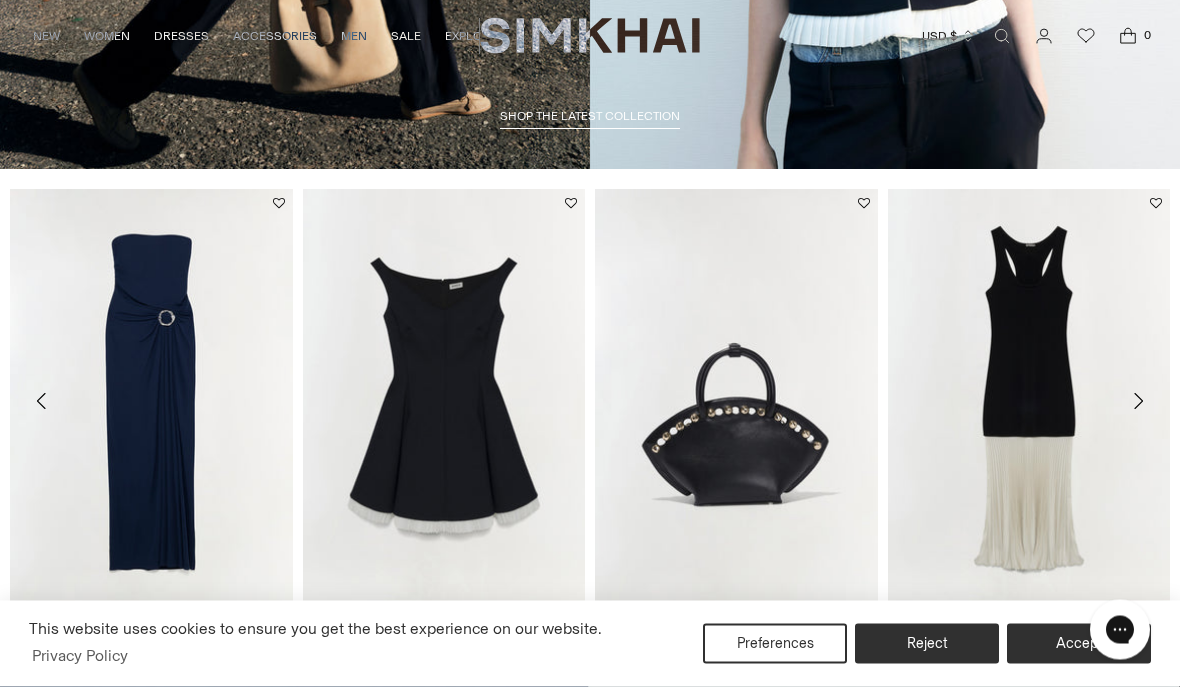 click 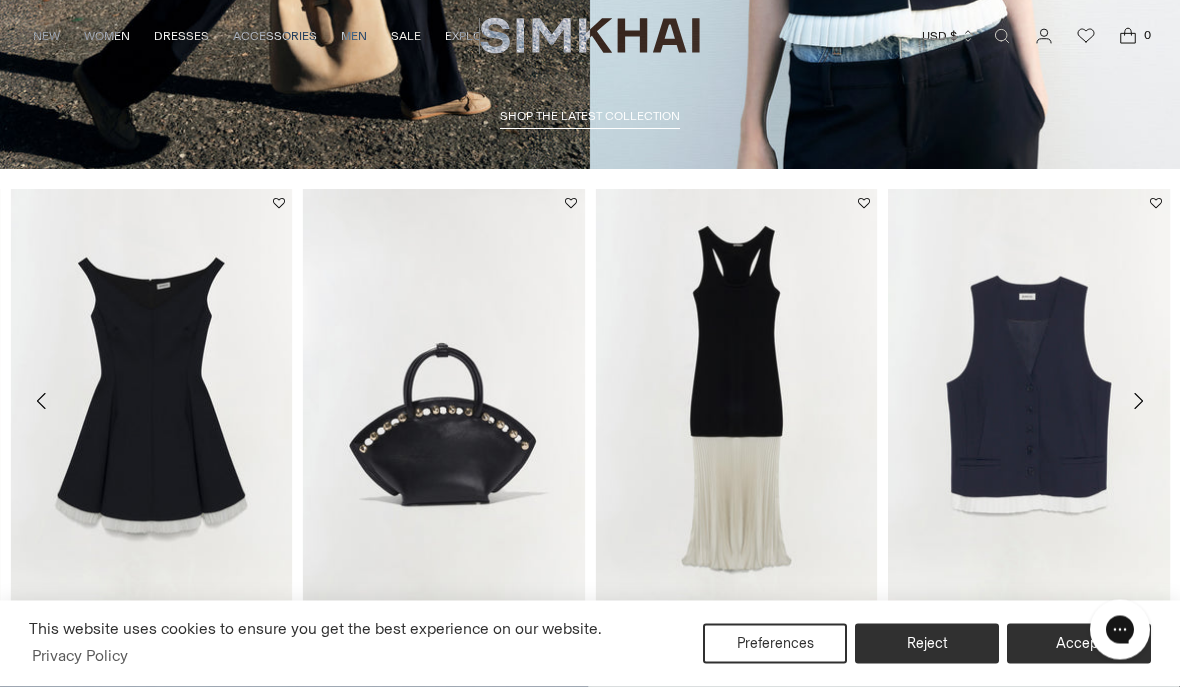 scroll, scrollTop: 1268, scrollLeft: 0, axis: vertical 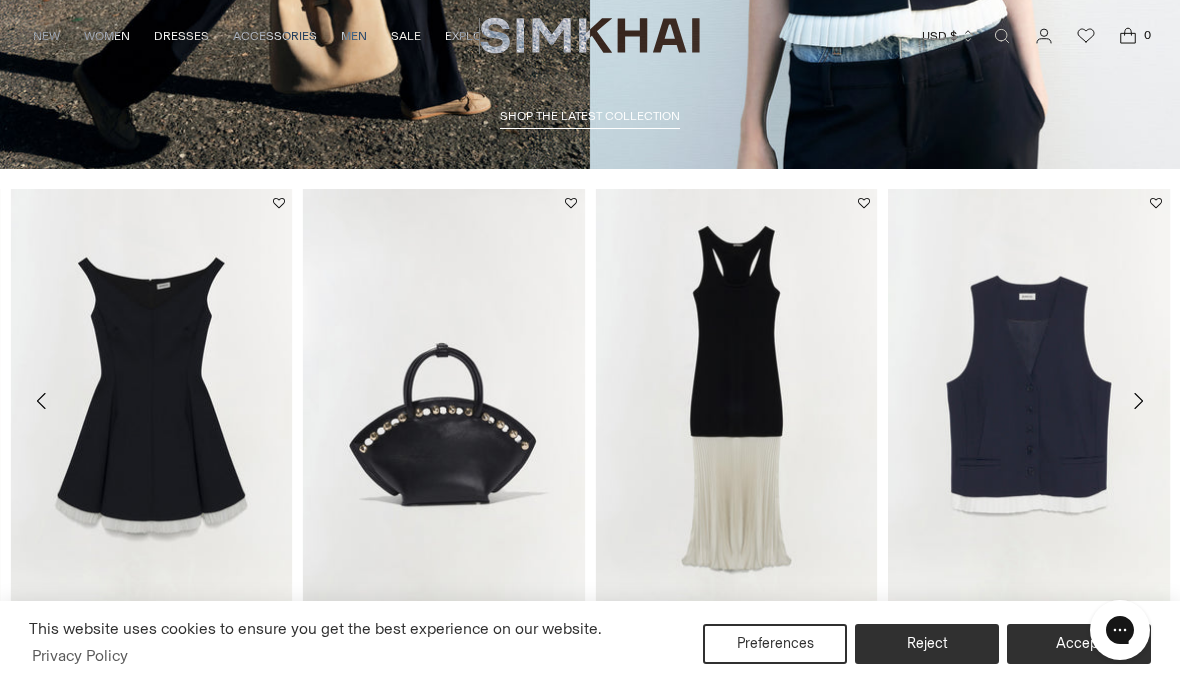 click at bounding box center (1138, 401) 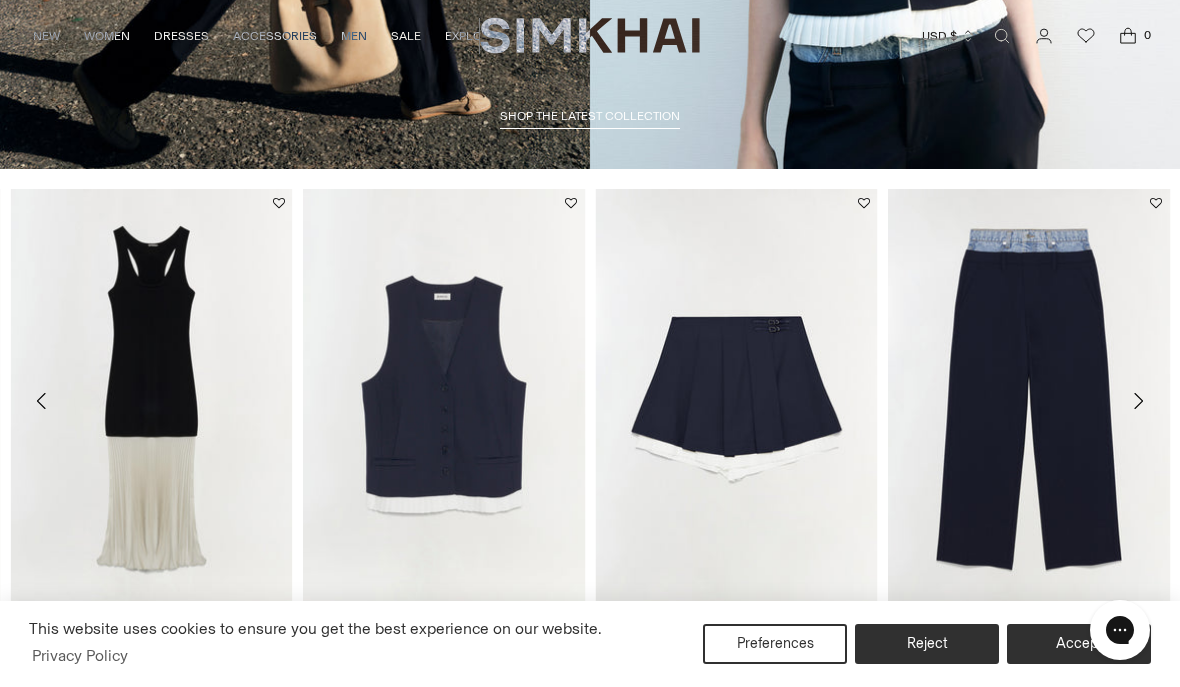 click at bounding box center [1138, 401] 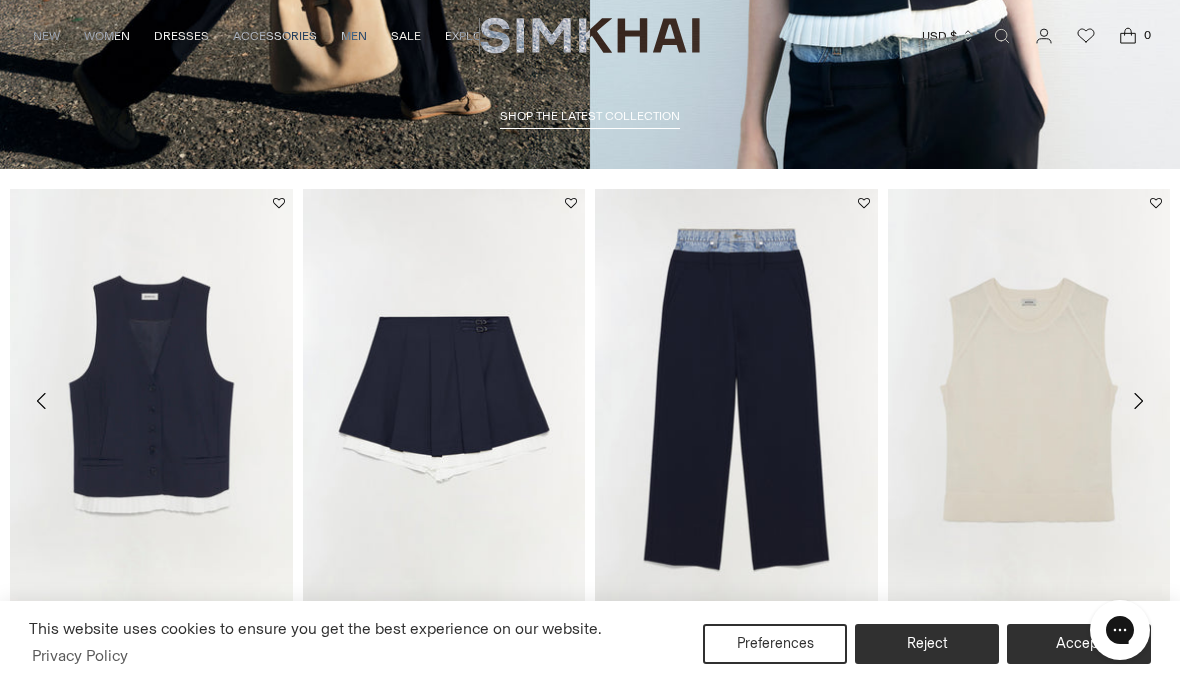click at bounding box center [1138, 401] 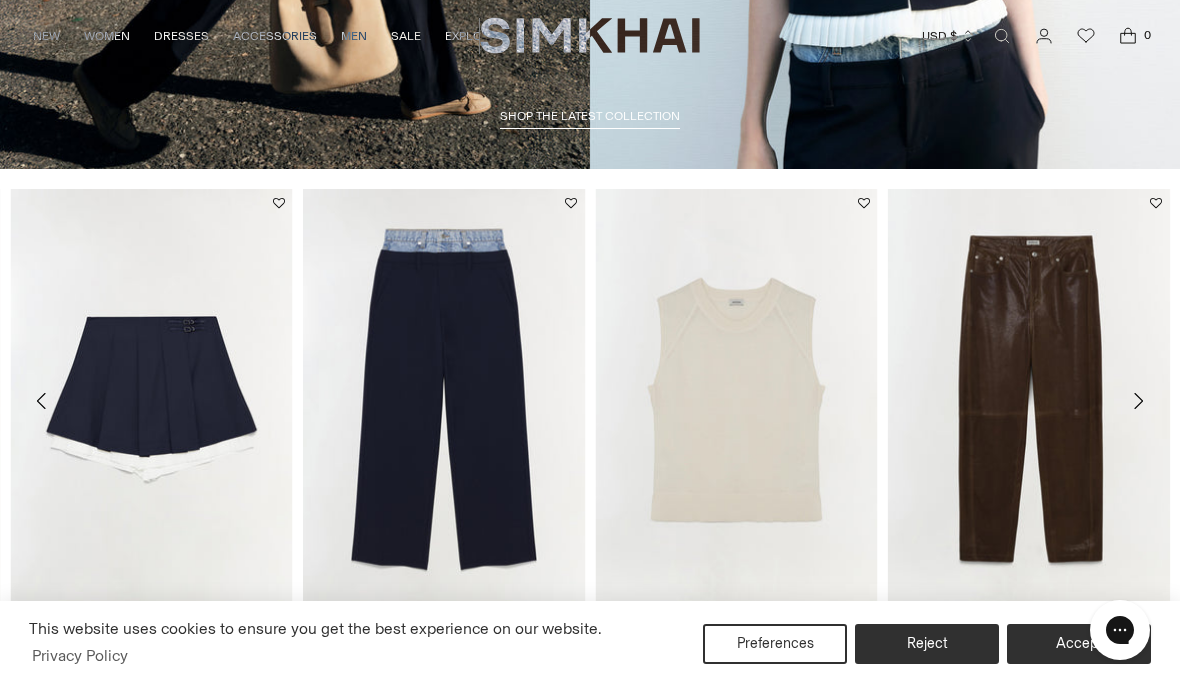 click at bounding box center [1138, 401] 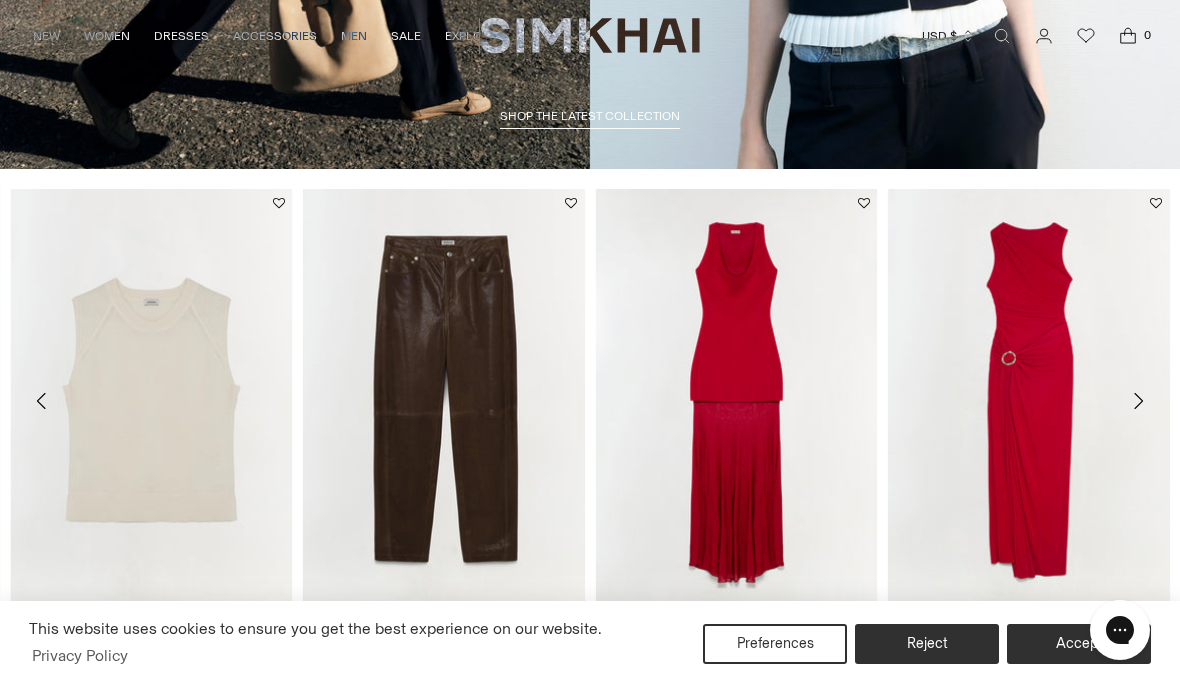 click at bounding box center [736, 401] 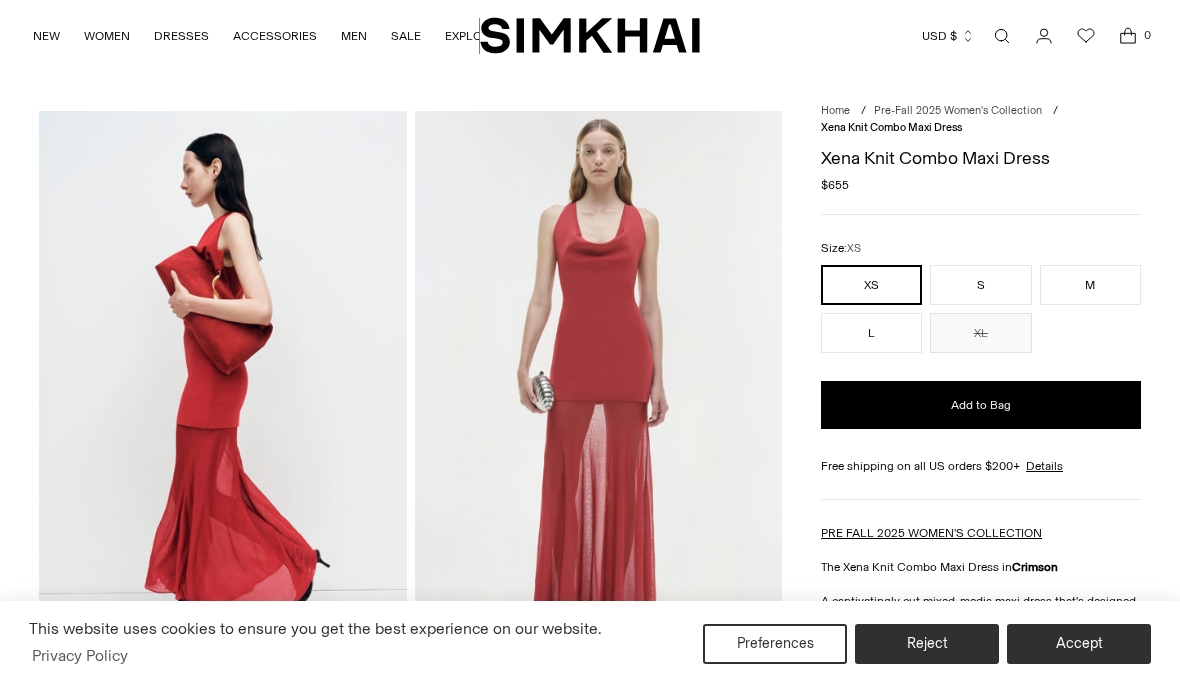 scroll, scrollTop: 0, scrollLeft: 0, axis: both 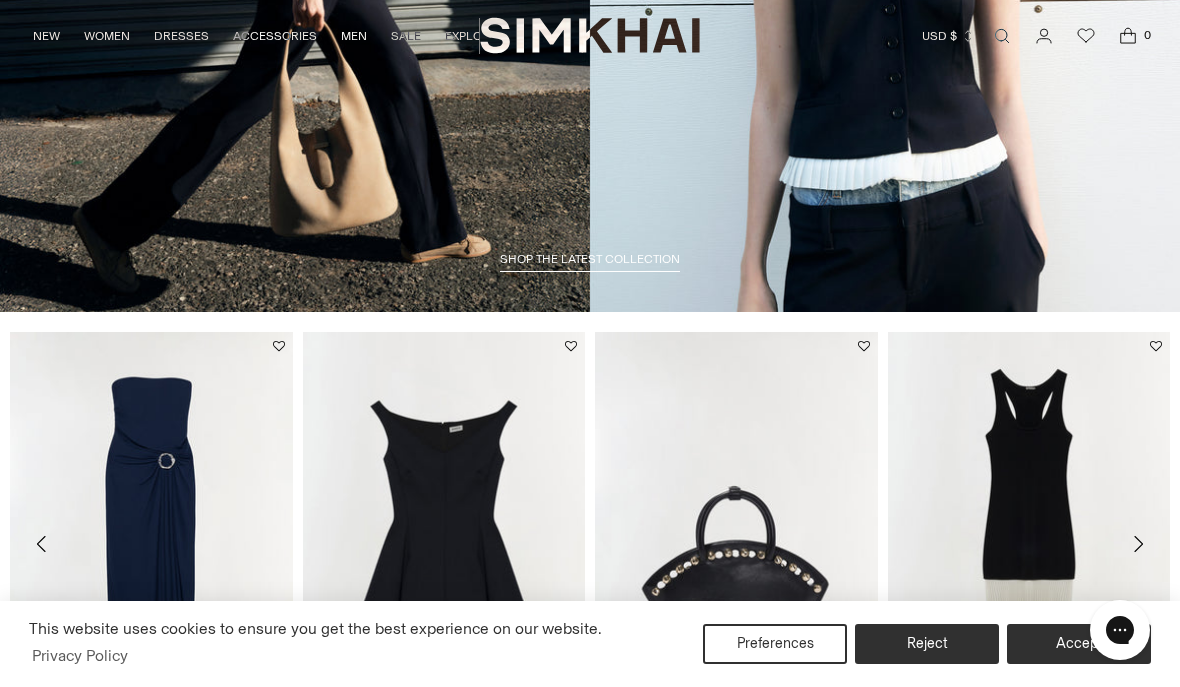 click at bounding box center [444, 544] 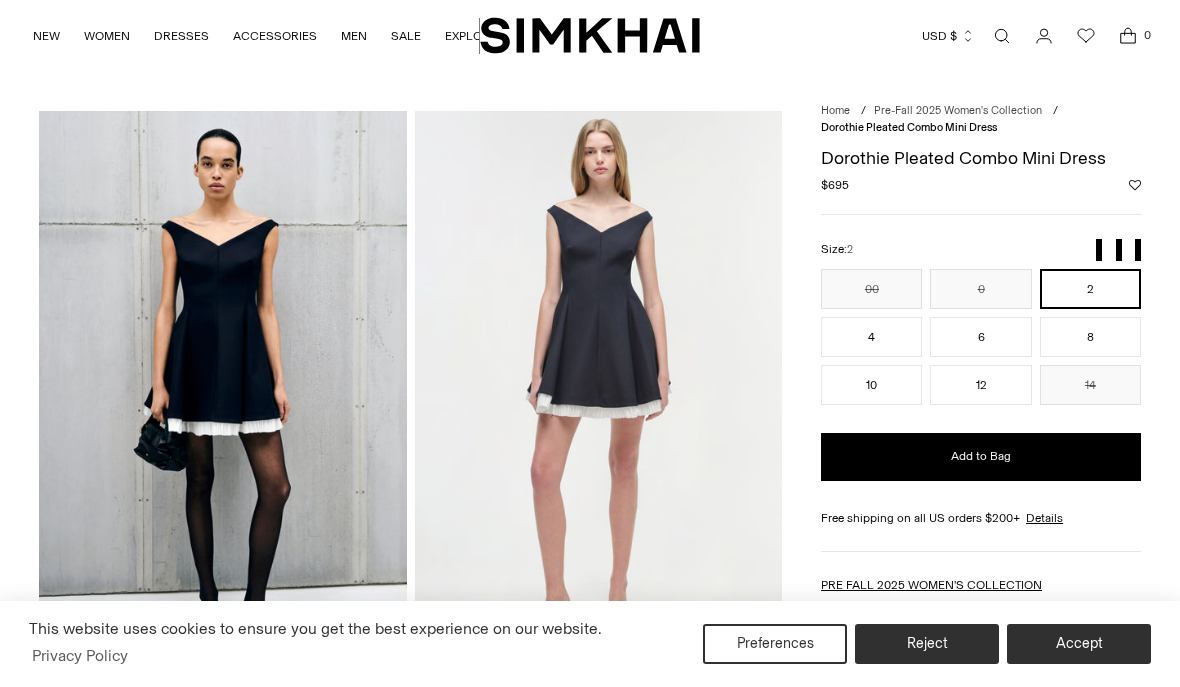 scroll, scrollTop: 0, scrollLeft: 0, axis: both 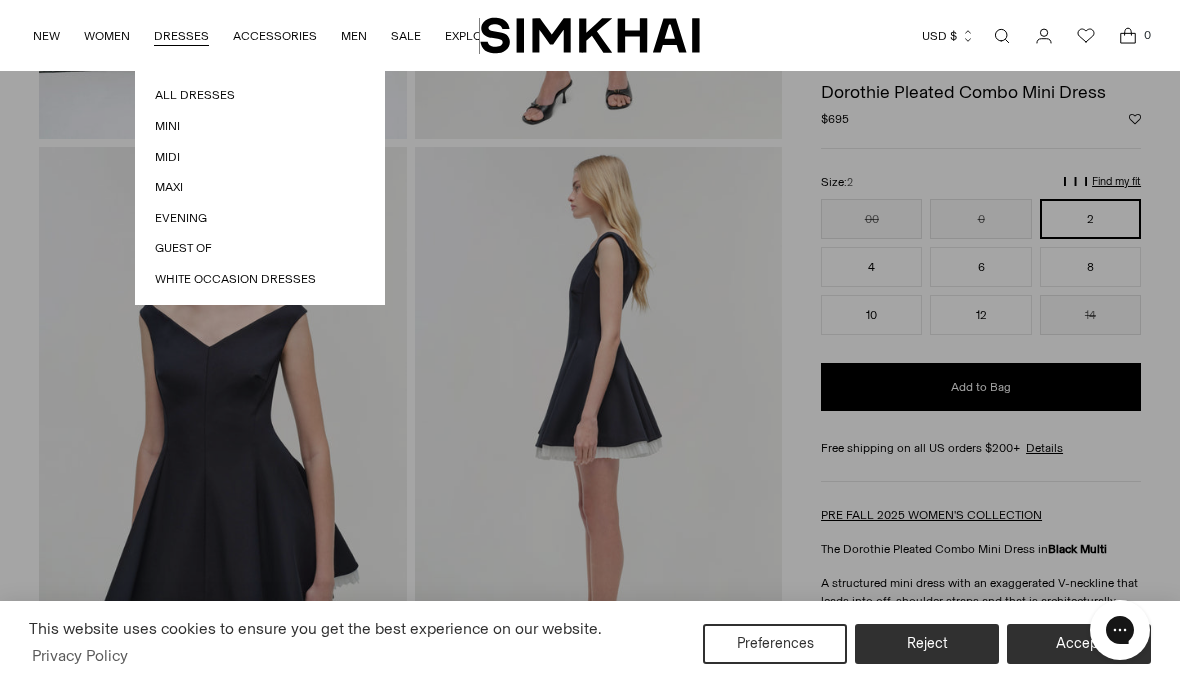 click on "Mini" at bounding box center (260, 126) 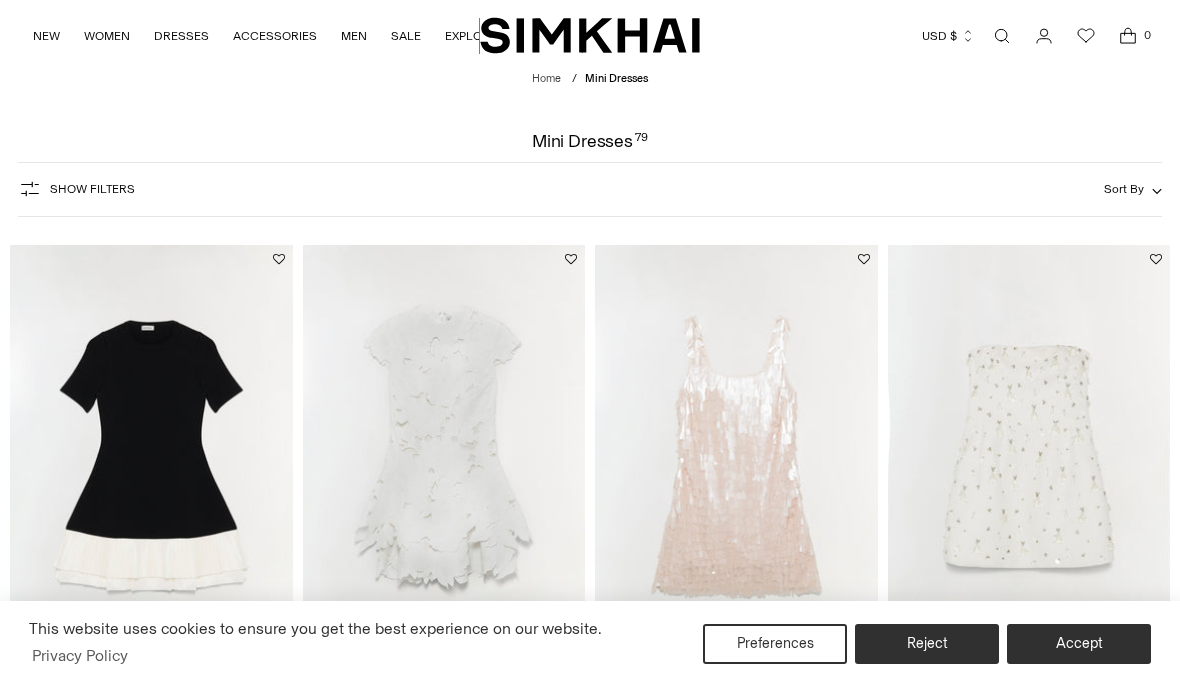 scroll, scrollTop: 0, scrollLeft: 0, axis: both 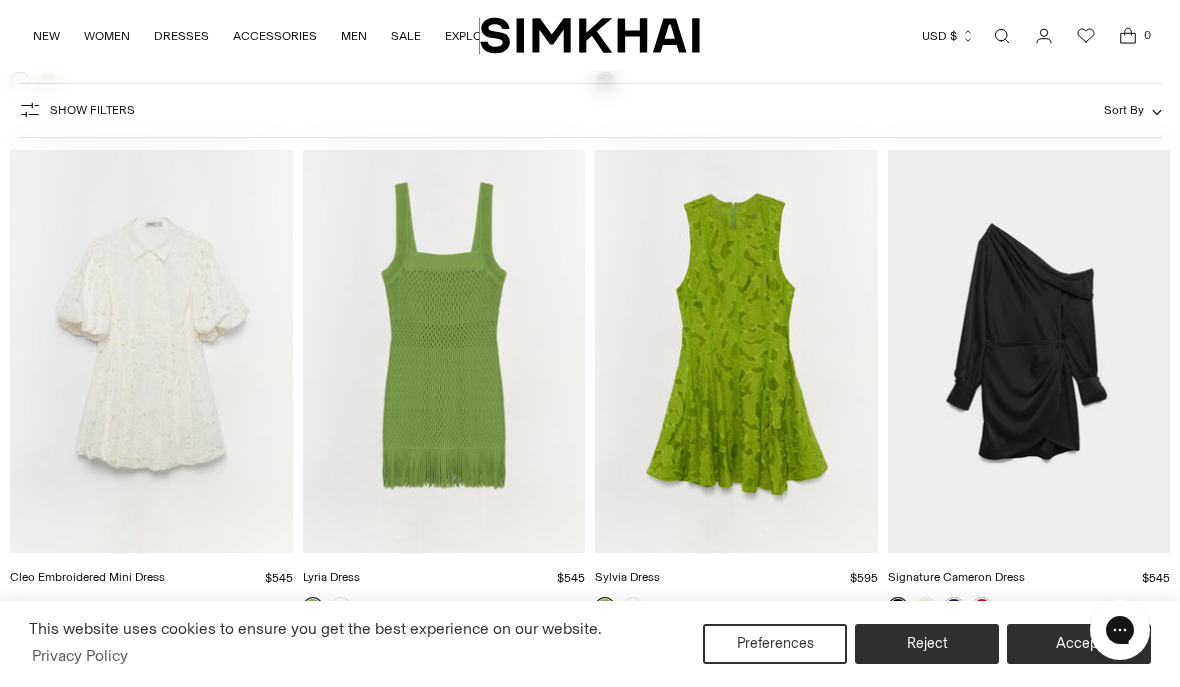 click at bounding box center [1029, 341] 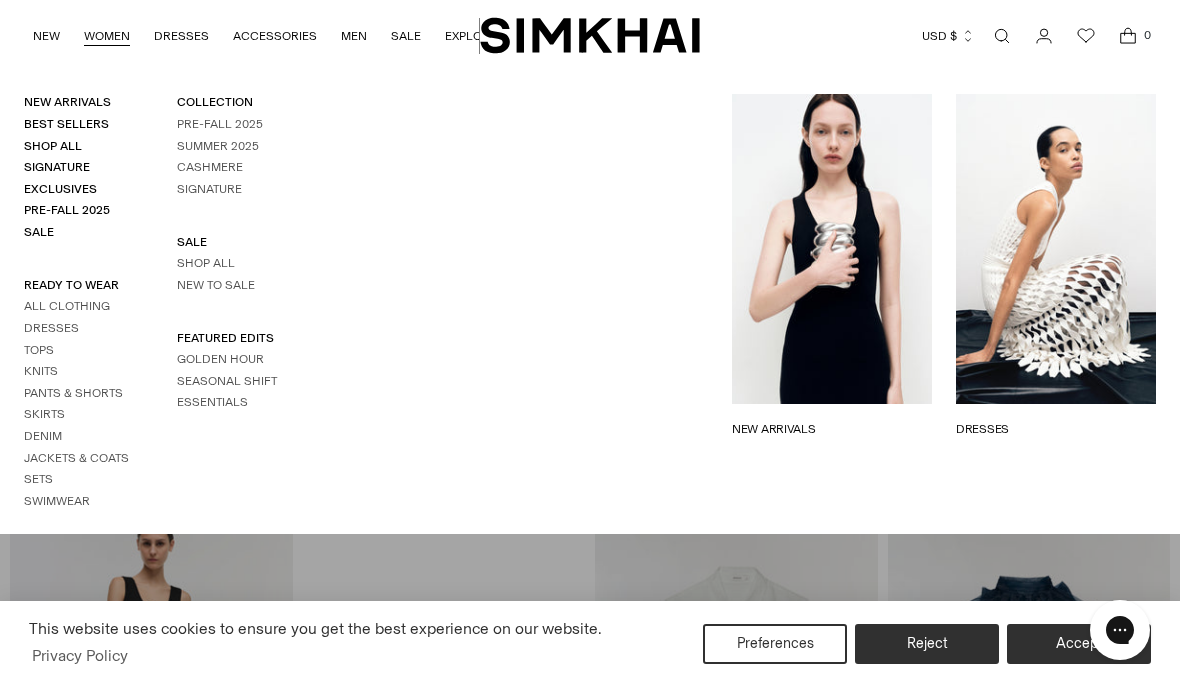 scroll, scrollTop: 9159, scrollLeft: 0, axis: vertical 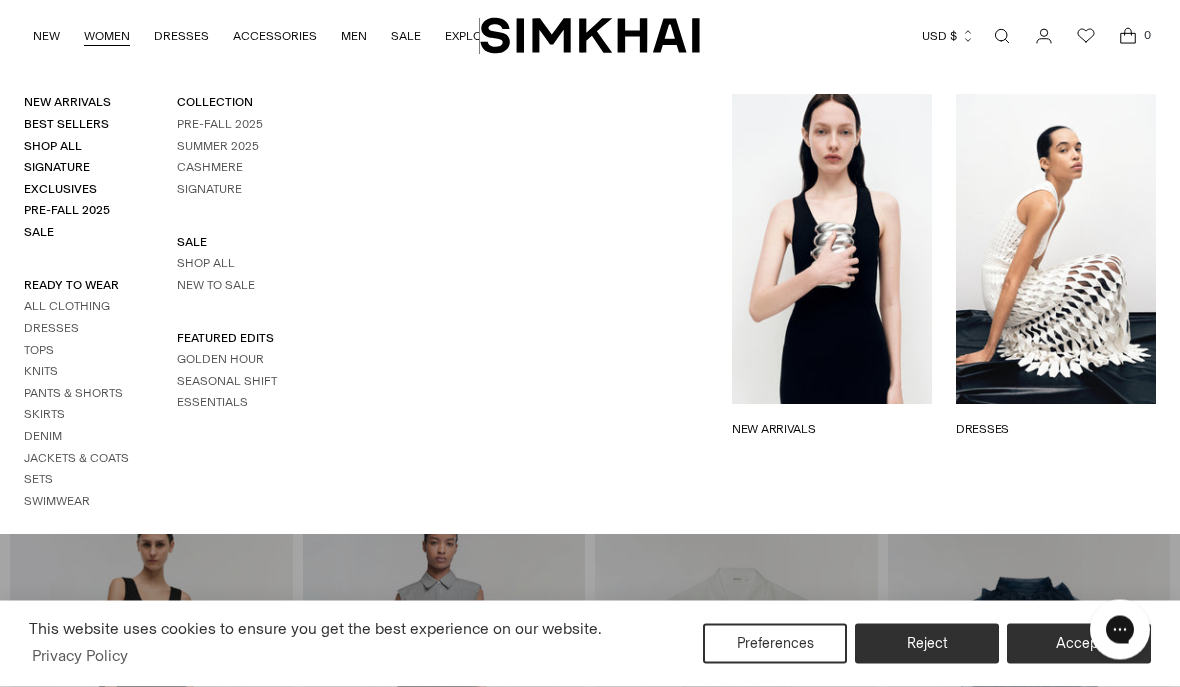 click on "All Clothing" at bounding box center [67, 306] 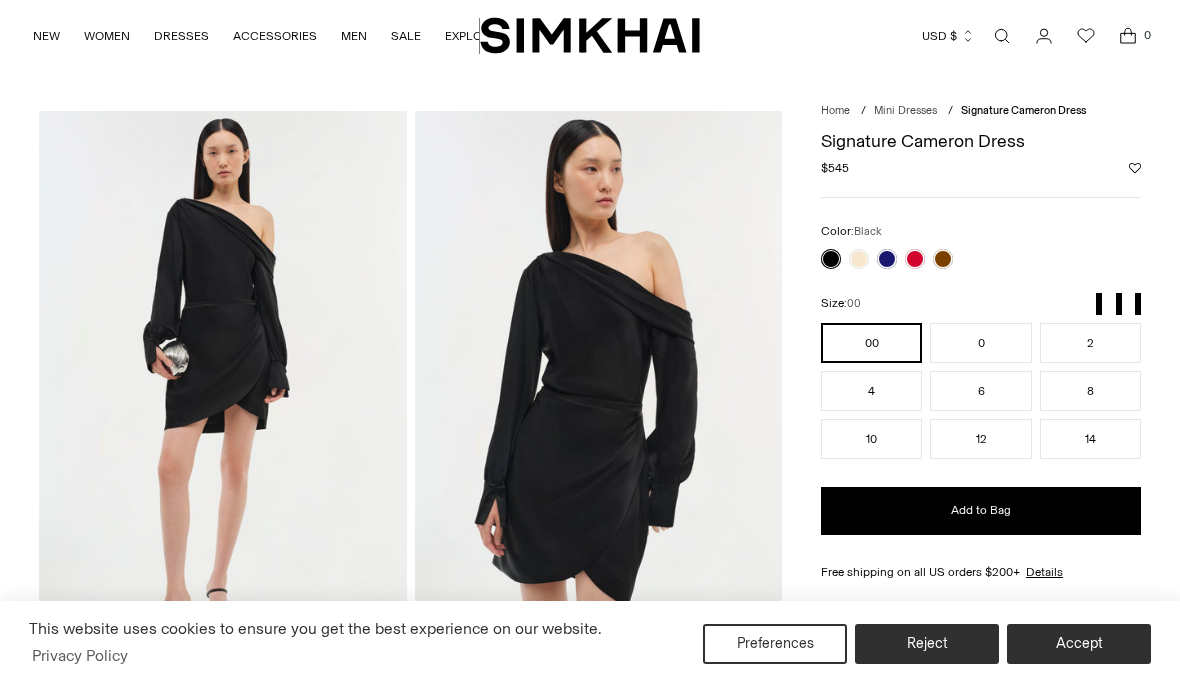 scroll, scrollTop: 0, scrollLeft: 0, axis: both 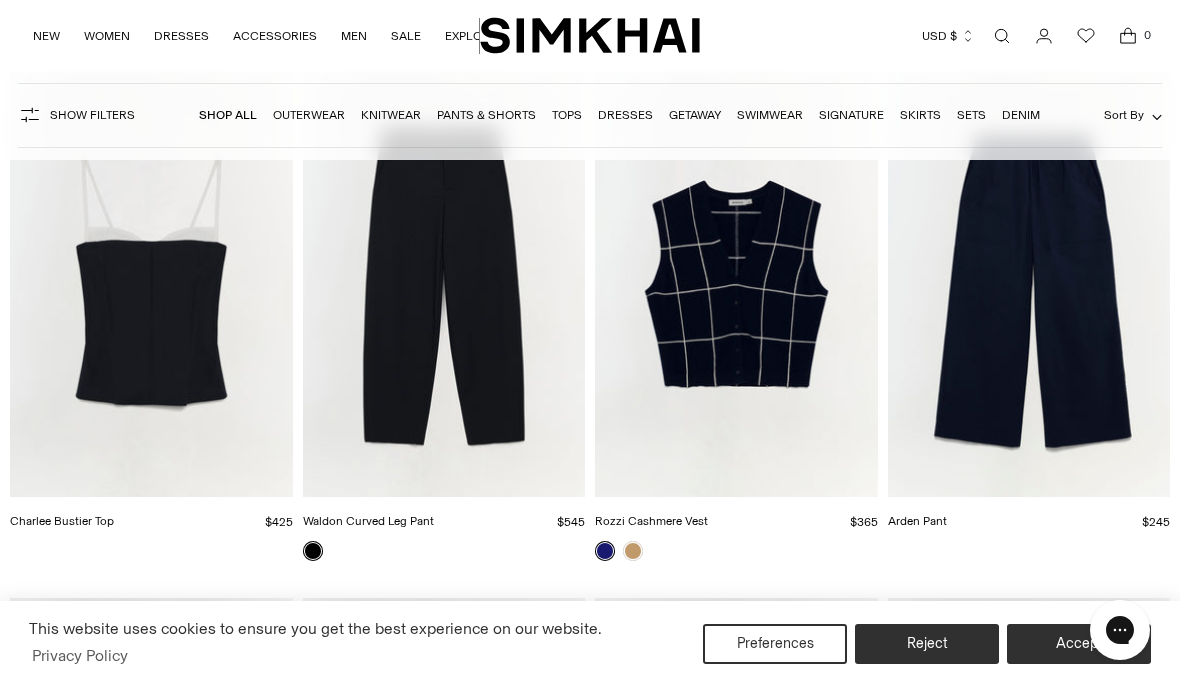 click at bounding box center (736, 285) 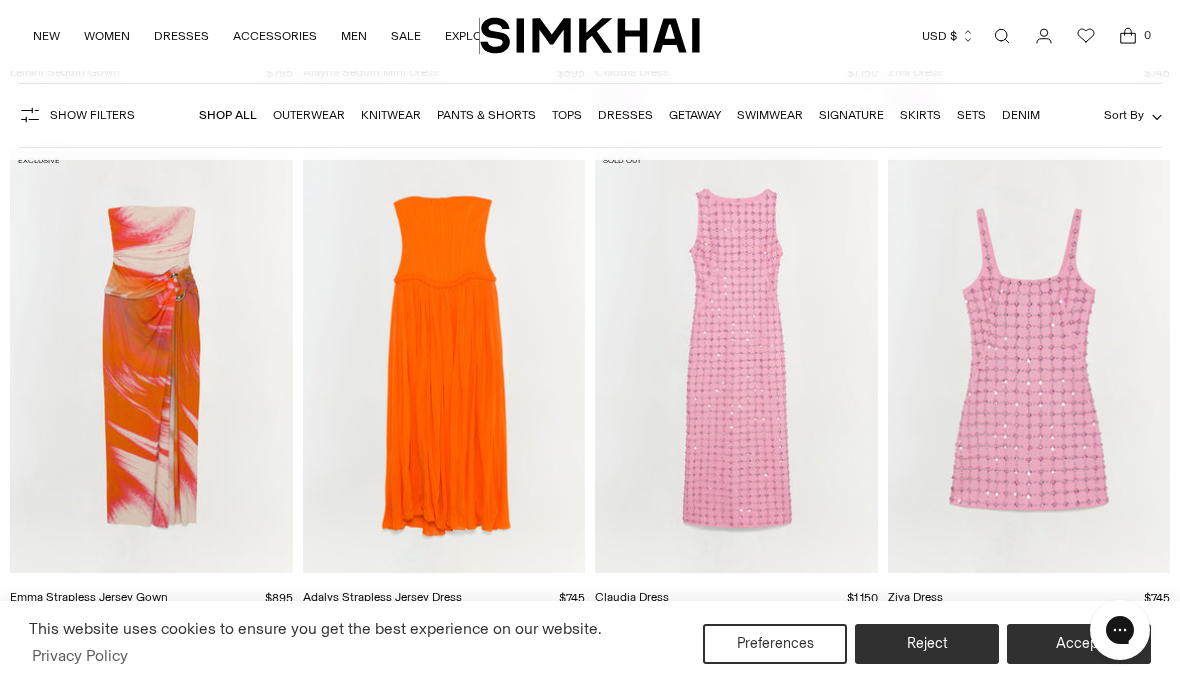 scroll, scrollTop: 23175, scrollLeft: 0, axis: vertical 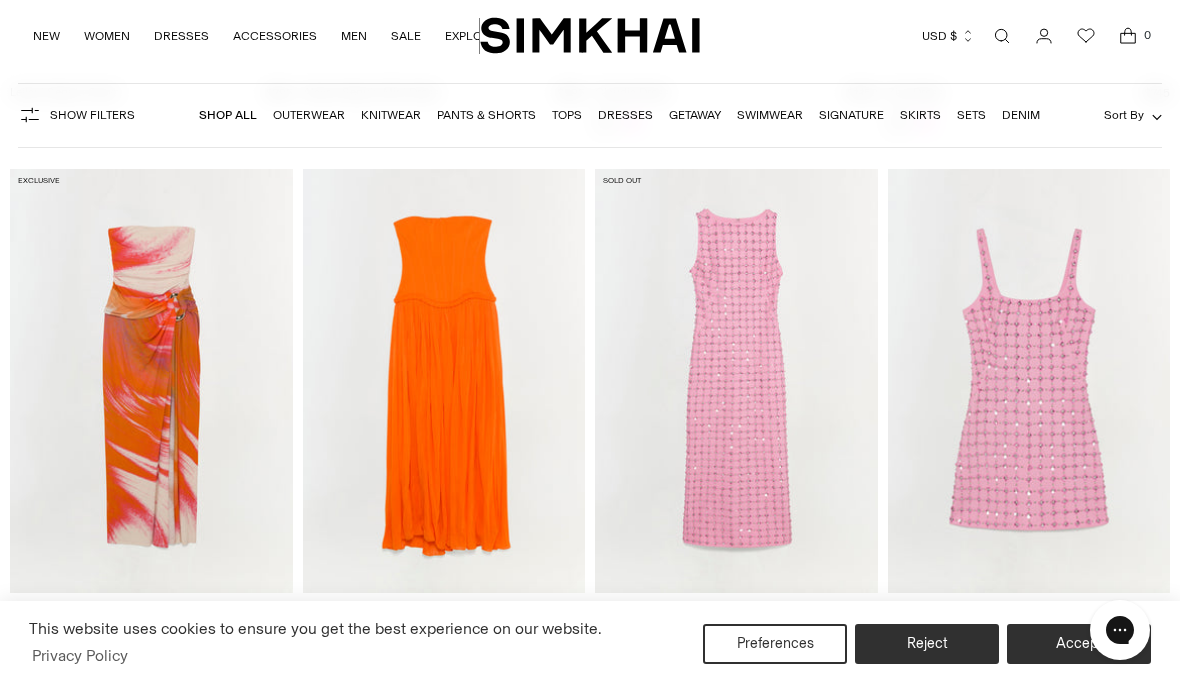 click at bounding box center (736, 381) 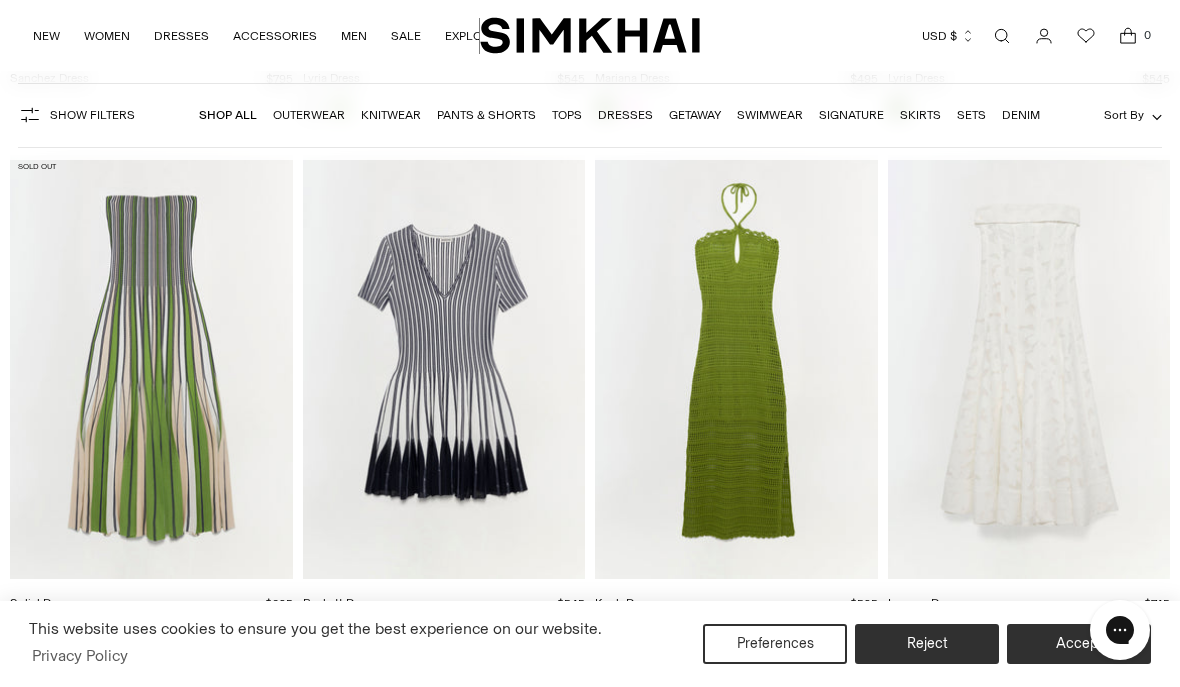 scroll, scrollTop: 26769, scrollLeft: 0, axis: vertical 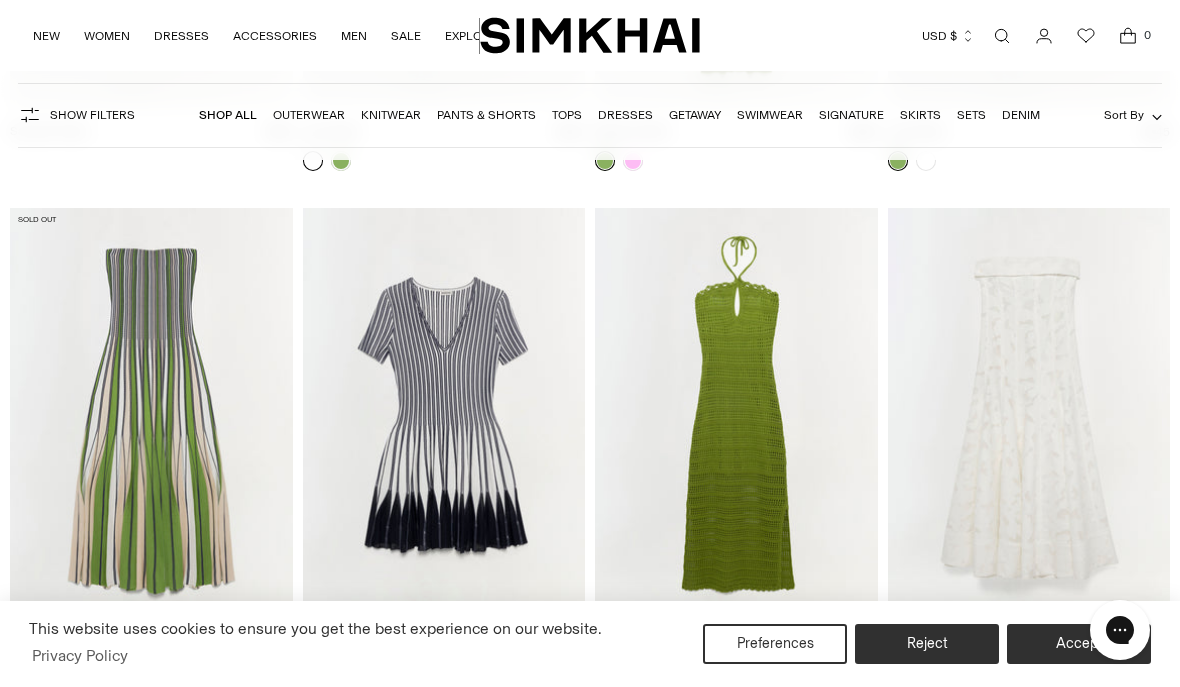 click at bounding box center (736, 420) 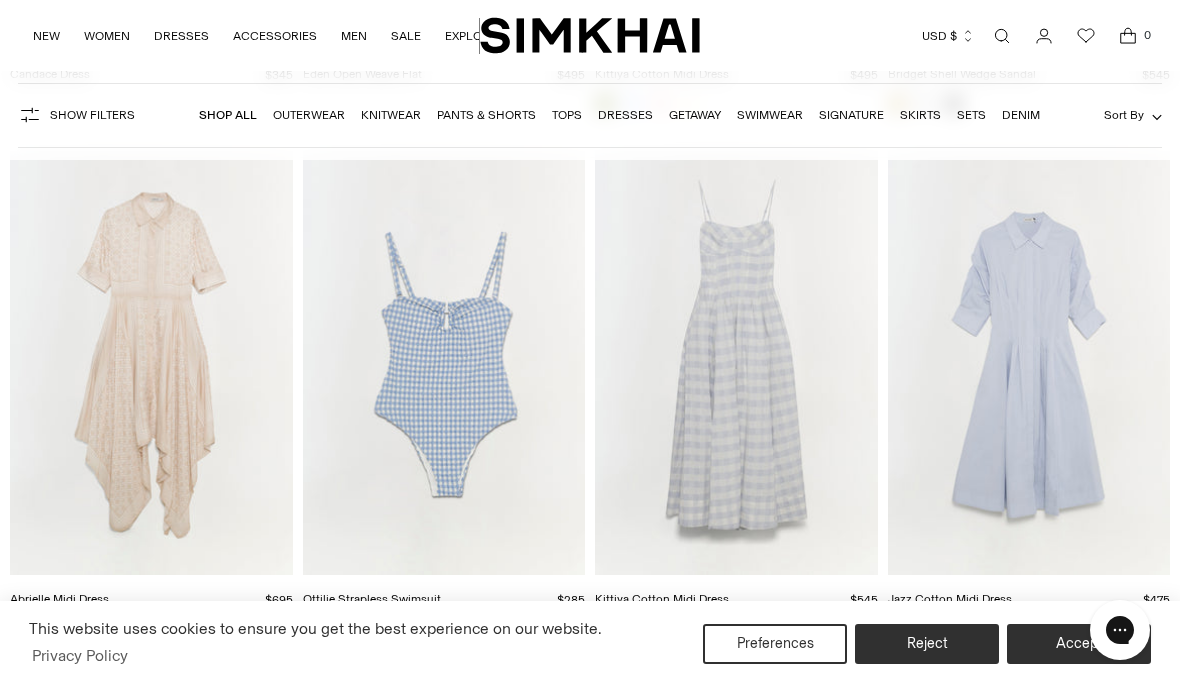 scroll, scrollTop: 30458, scrollLeft: 0, axis: vertical 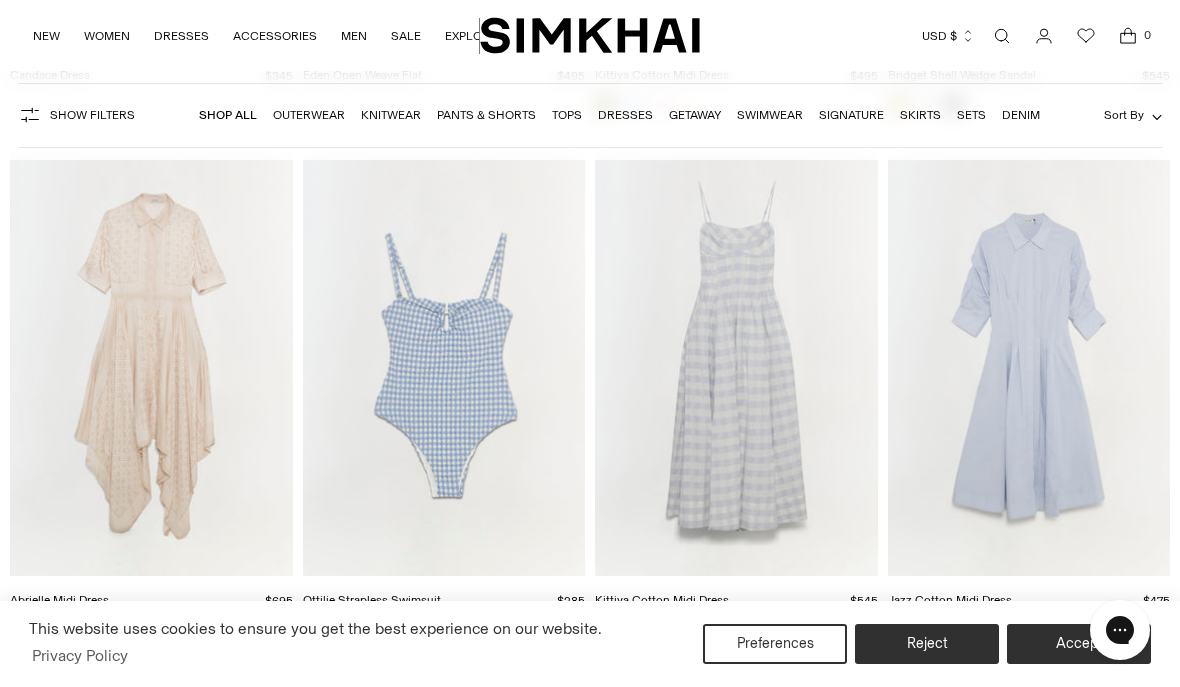 click at bounding box center [736, 364] 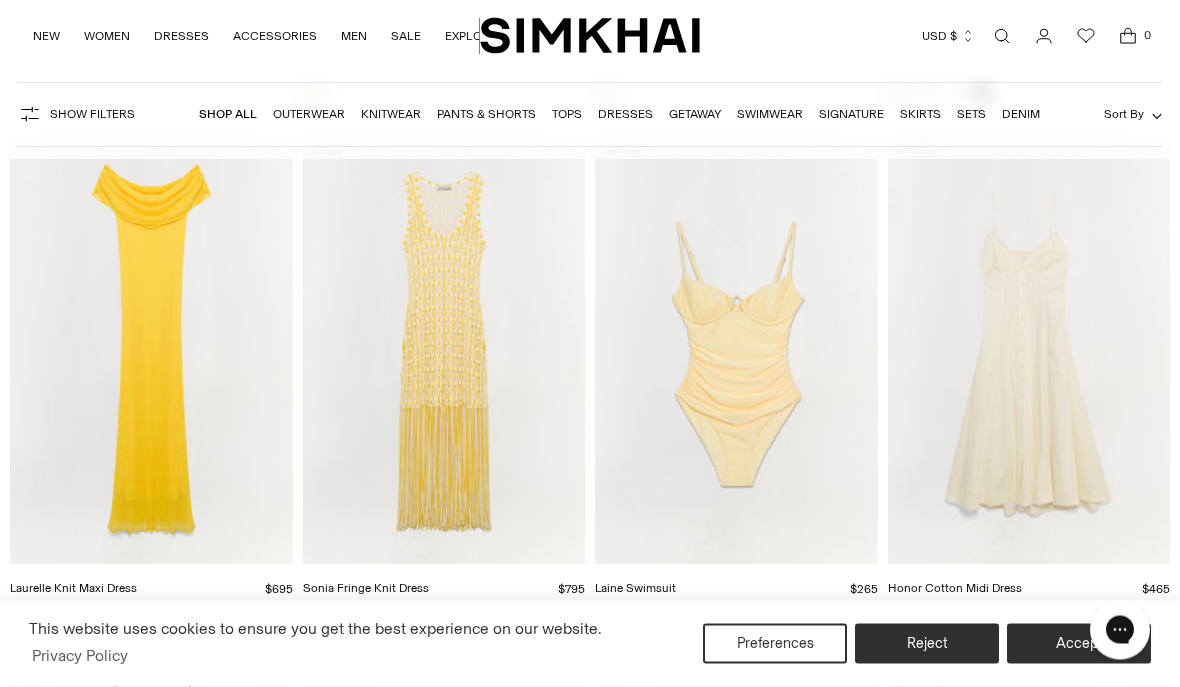 scroll, scrollTop: 40905, scrollLeft: 0, axis: vertical 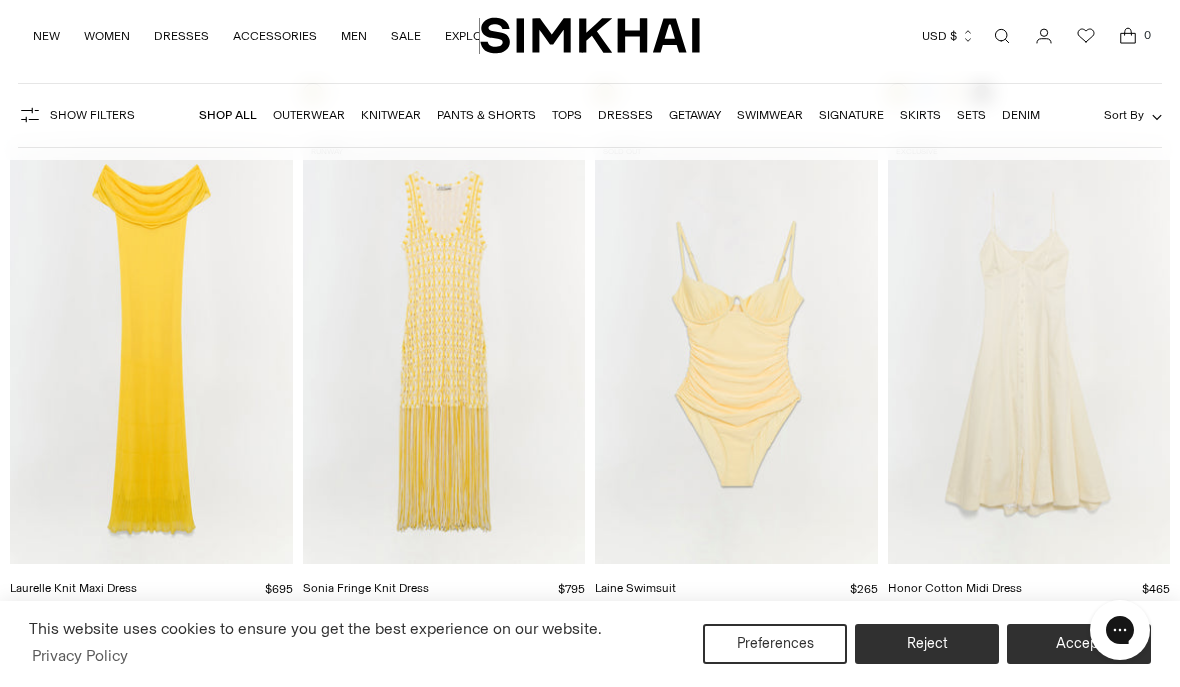 click at bounding box center (151, 352) 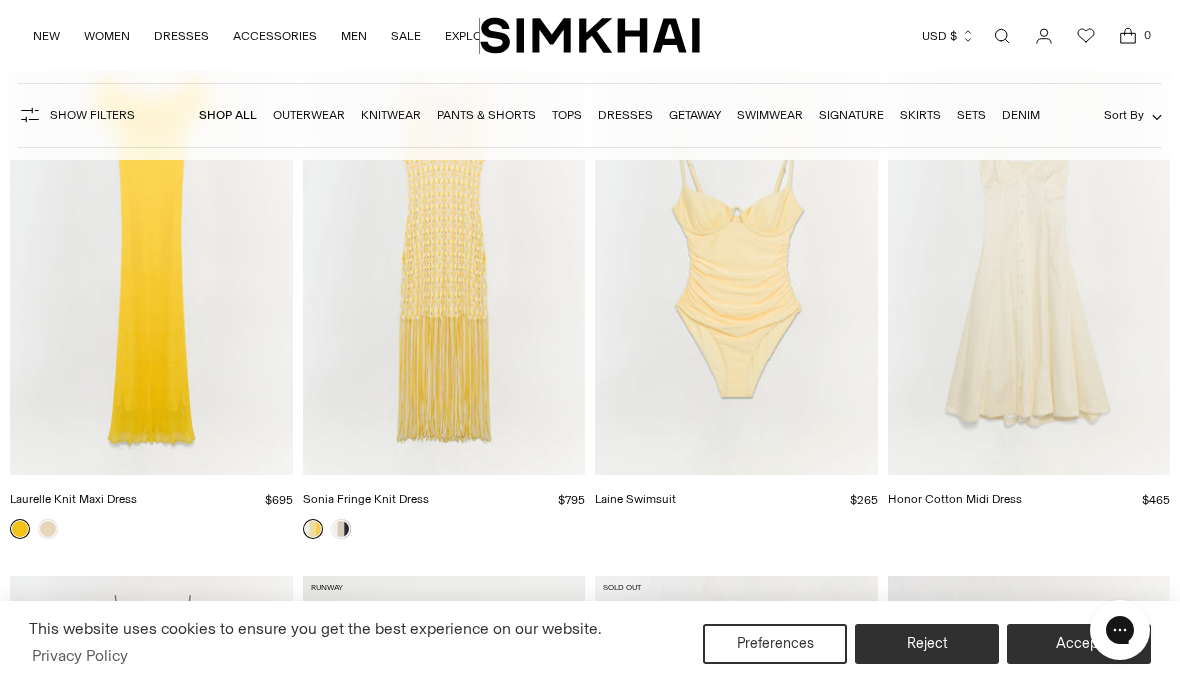 click at bounding box center (444, 263) 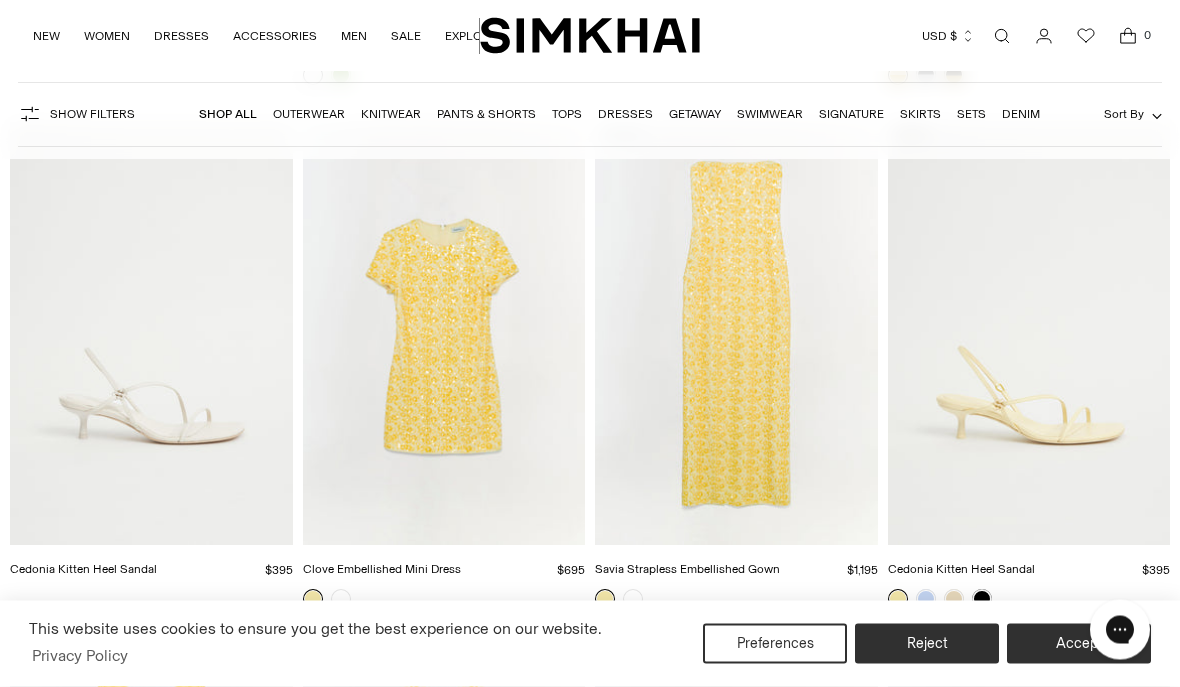 scroll, scrollTop: 40319, scrollLeft: 0, axis: vertical 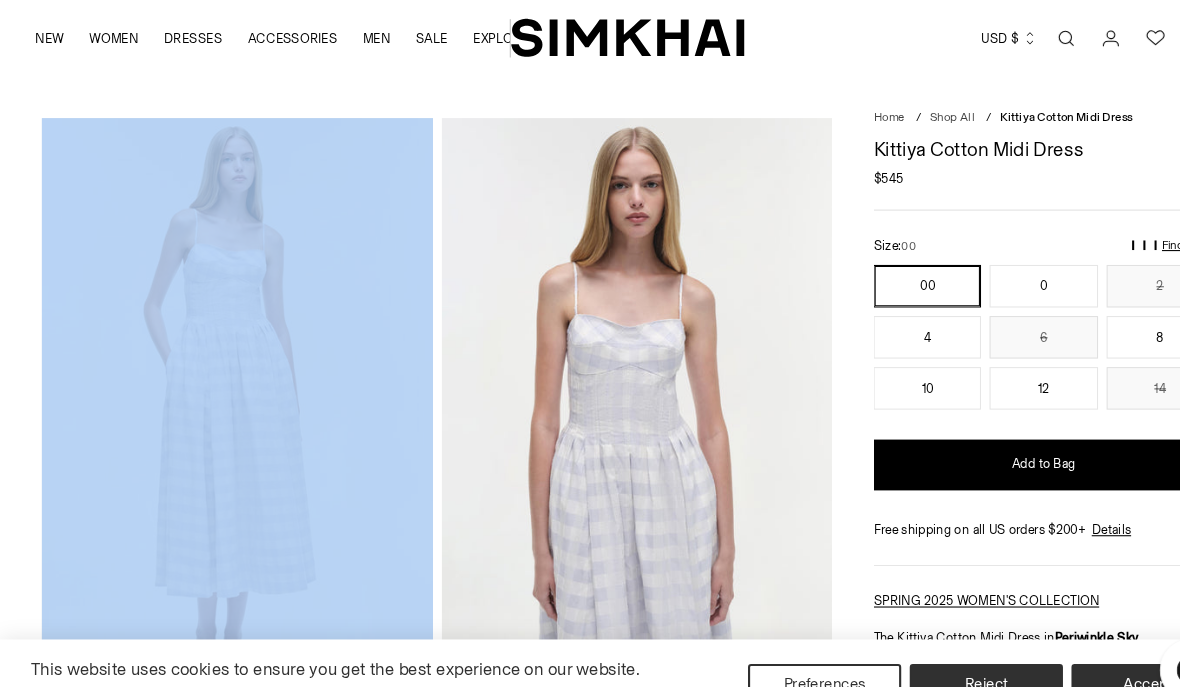 click on "Currency
USD $
Albania (ALL
L)
Algeria (DZD
د.ج)
Andorra (EUR
€)
Angola (AOA
Kz)
Anguilla (XCD
$)" at bounding box center [924, 36] 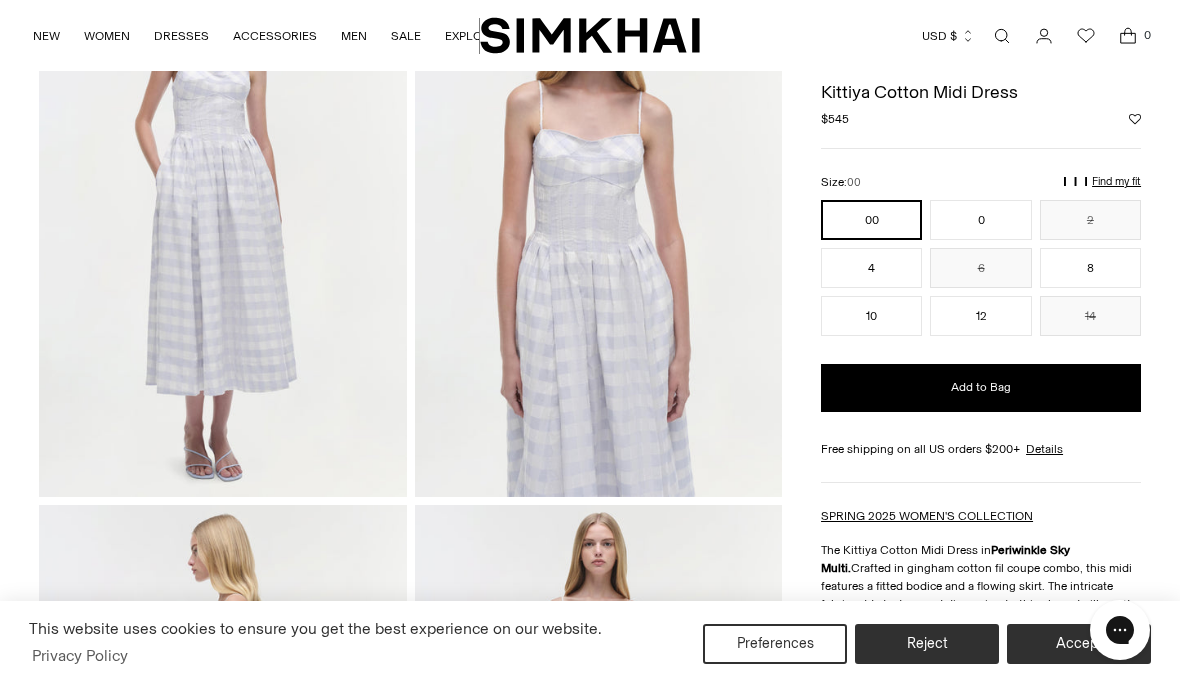 scroll, scrollTop: 121, scrollLeft: 0, axis: vertical 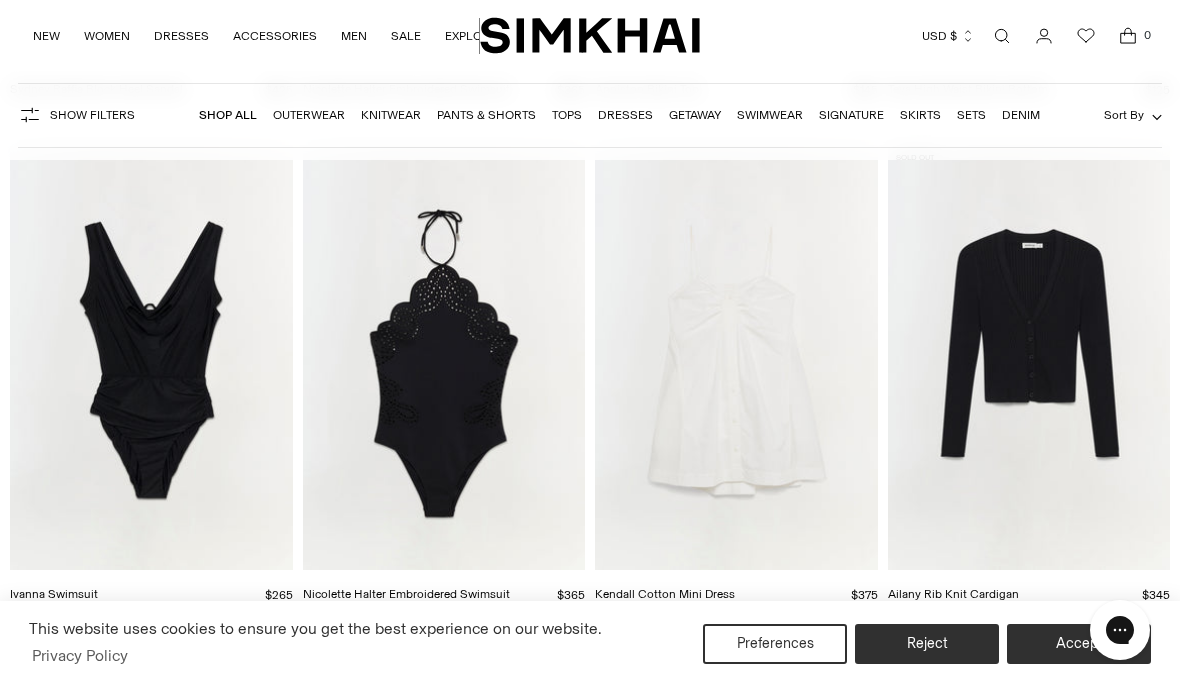 click at bounding box center [151, 358] 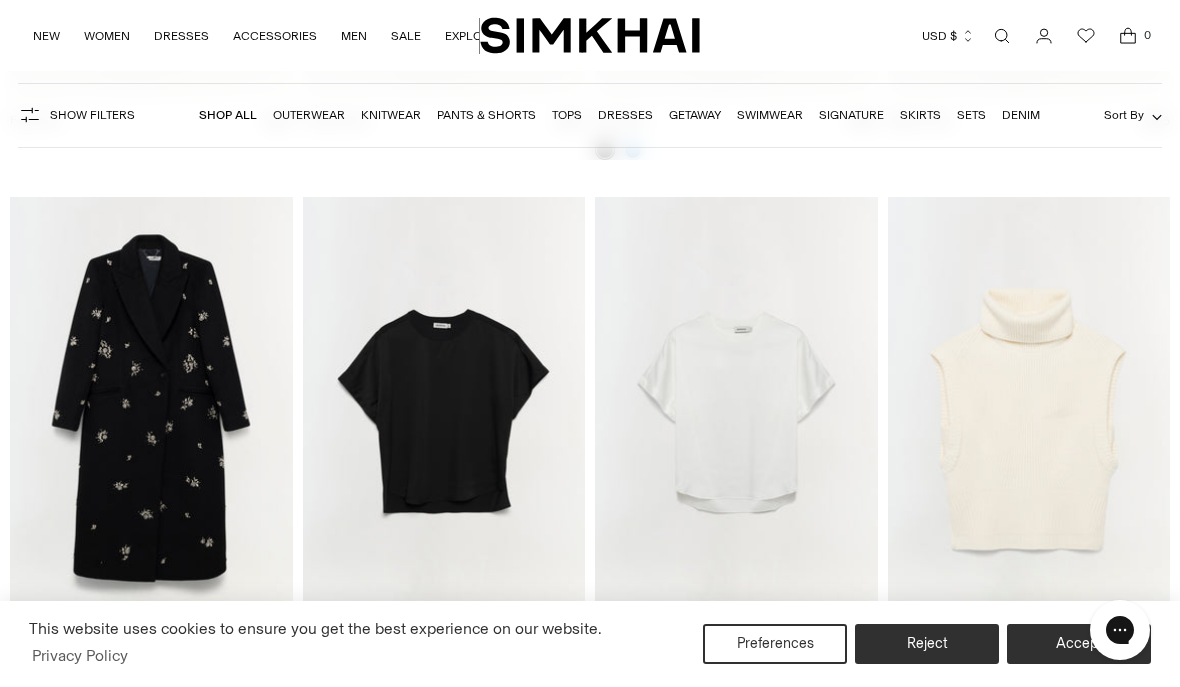 scroll, scrollTop: 59134, scrollLeft: 0, axis: vertical 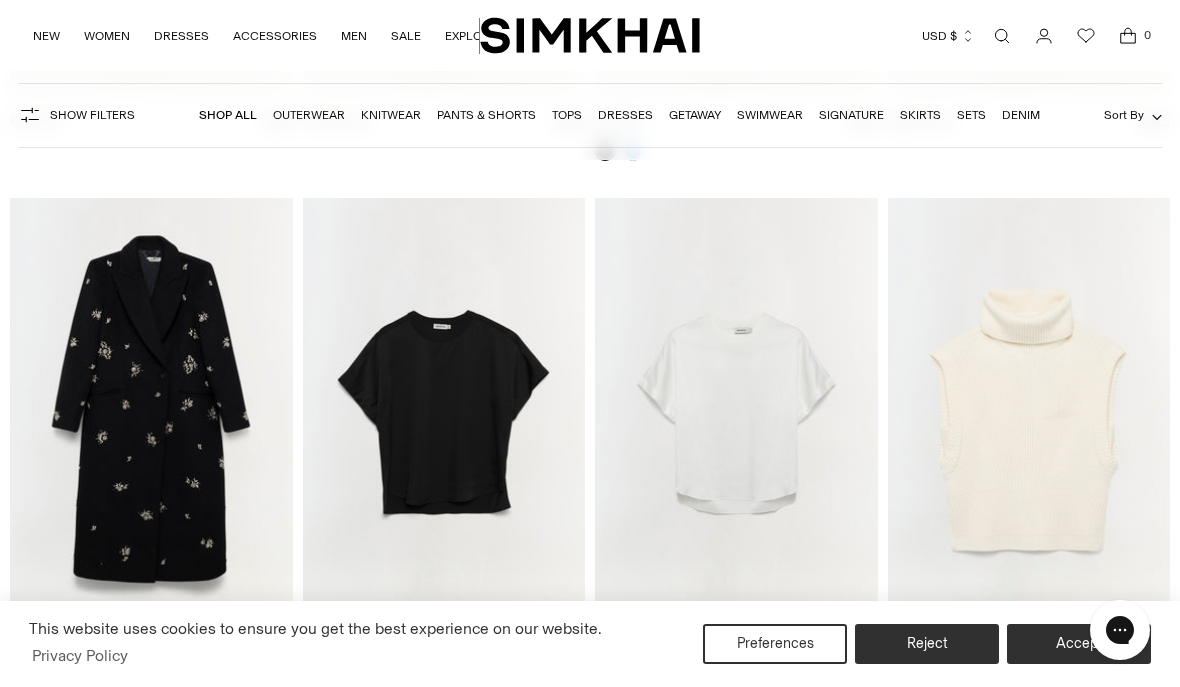 click at bounding box center (151, 410) 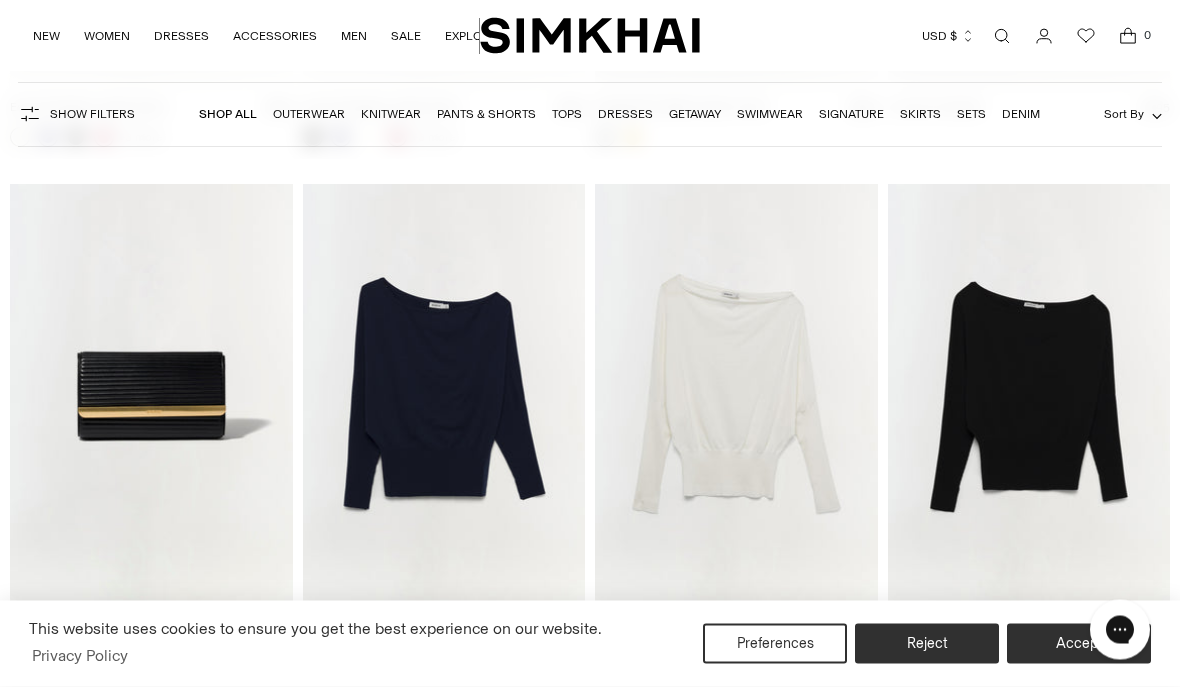scroll, scrollTop: 62821, scrollLeft: 0, axis: vertical 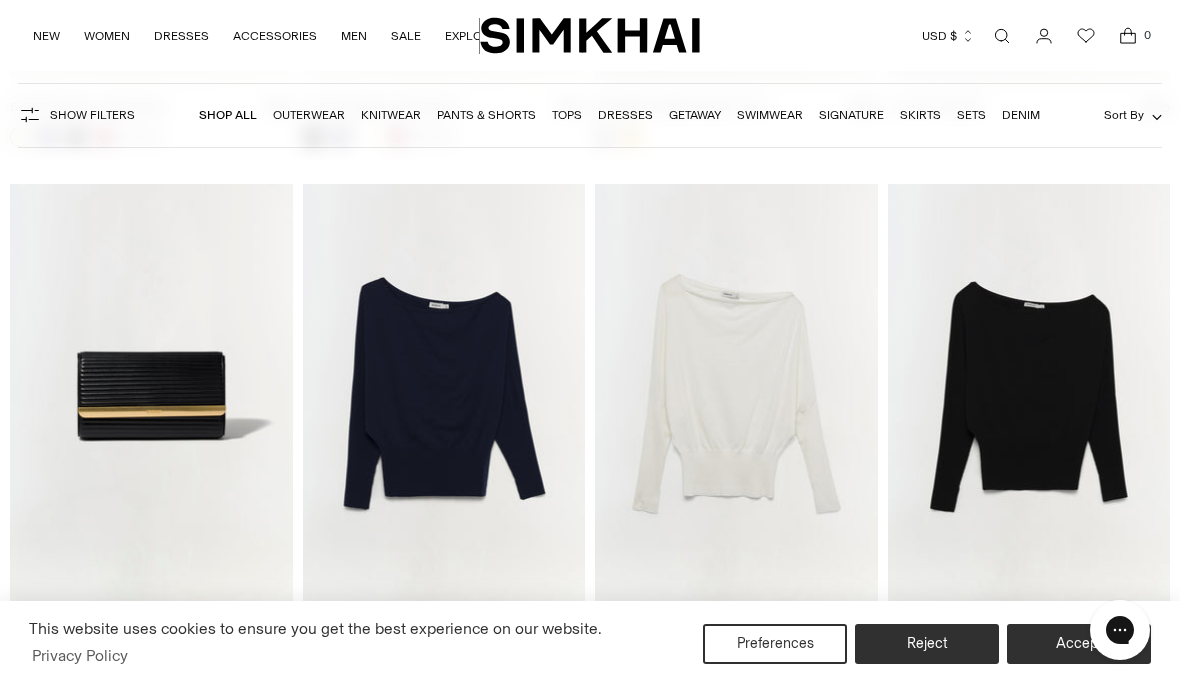 click at bounding box center (444, 396) 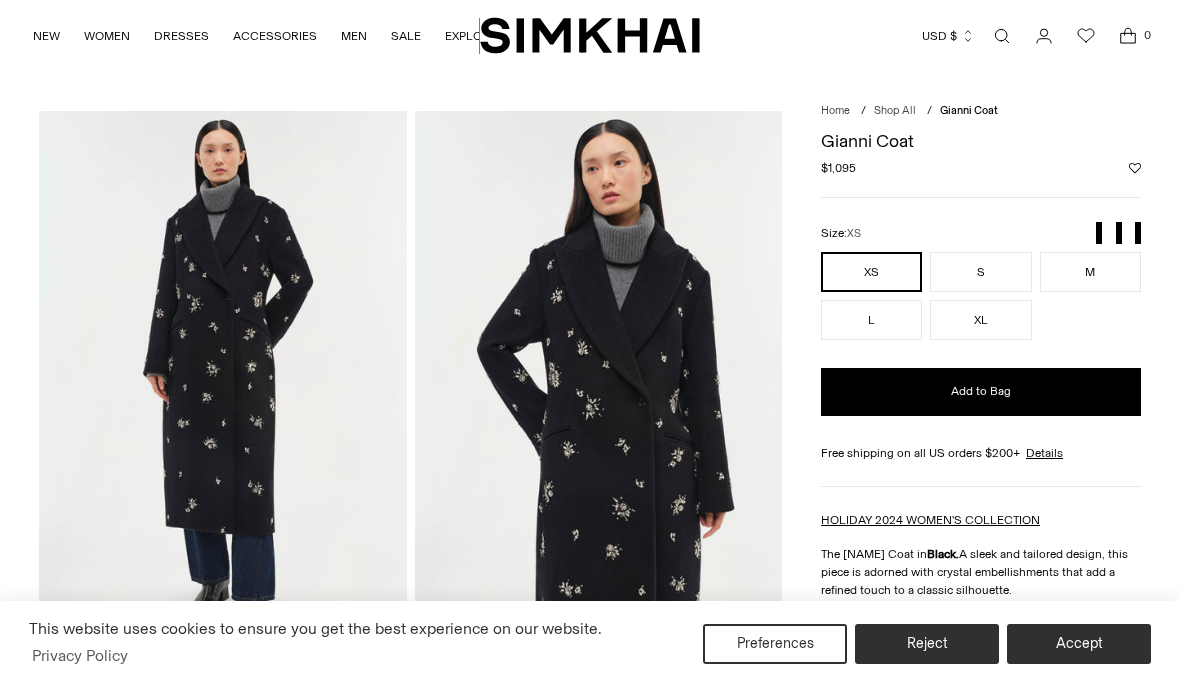 scroll, scrollTop: 0, scrollLeft: 0, axis: both 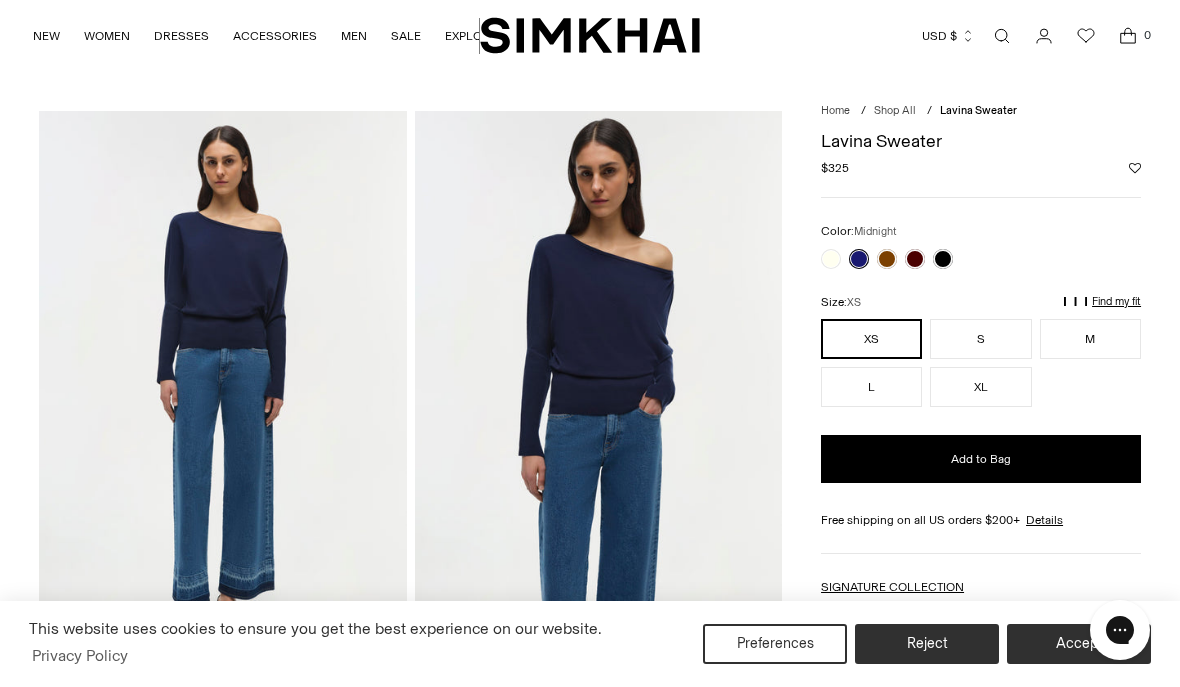 click at bounding box center [887, 259] 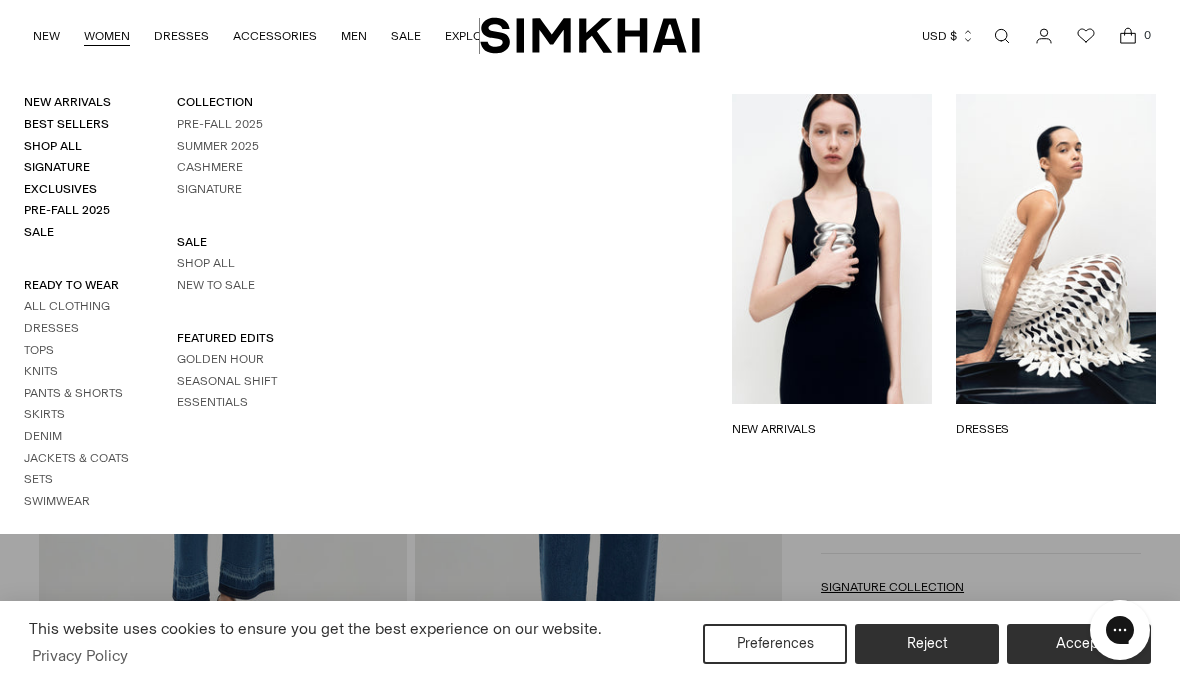 click on "Knits" at bounding box center [41, 371] 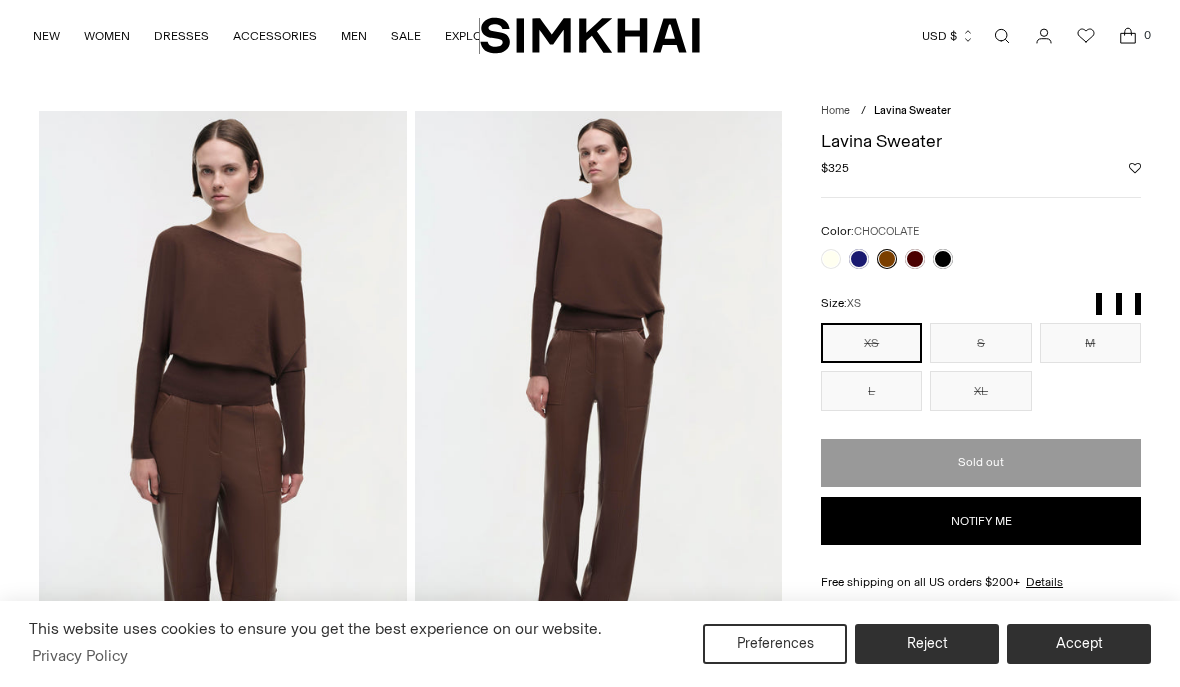 scroll, scrollTop: 0, scrollLeft: 0, axis: both 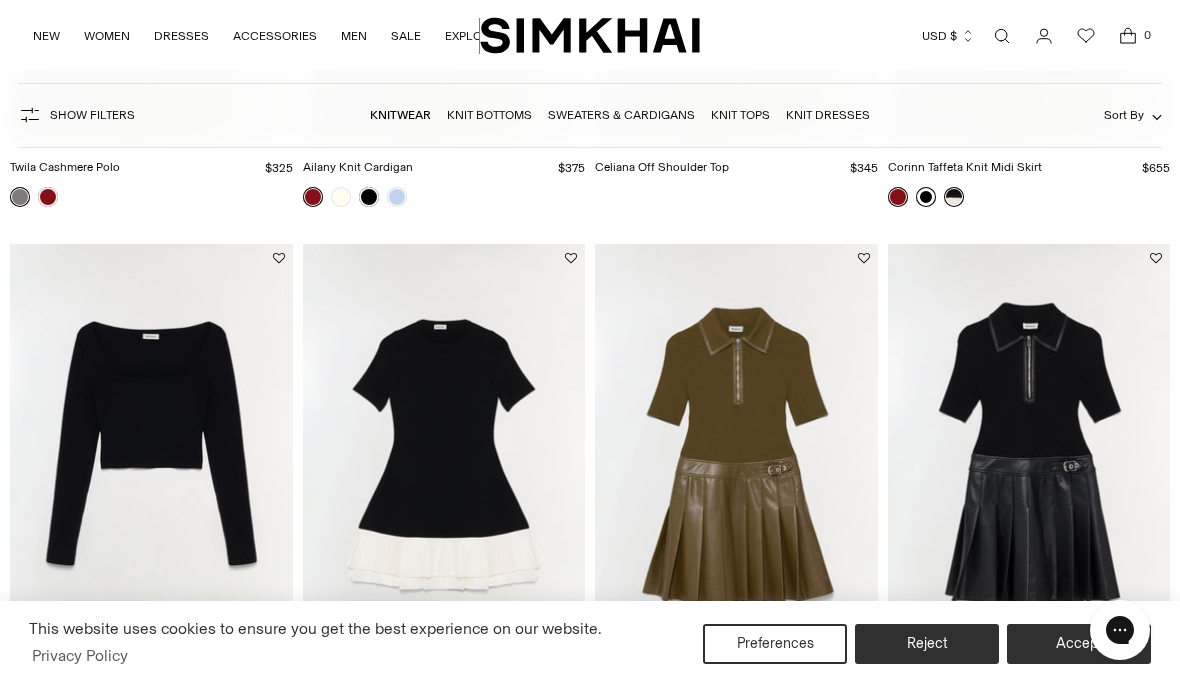 click at bounding box center [151, 456] 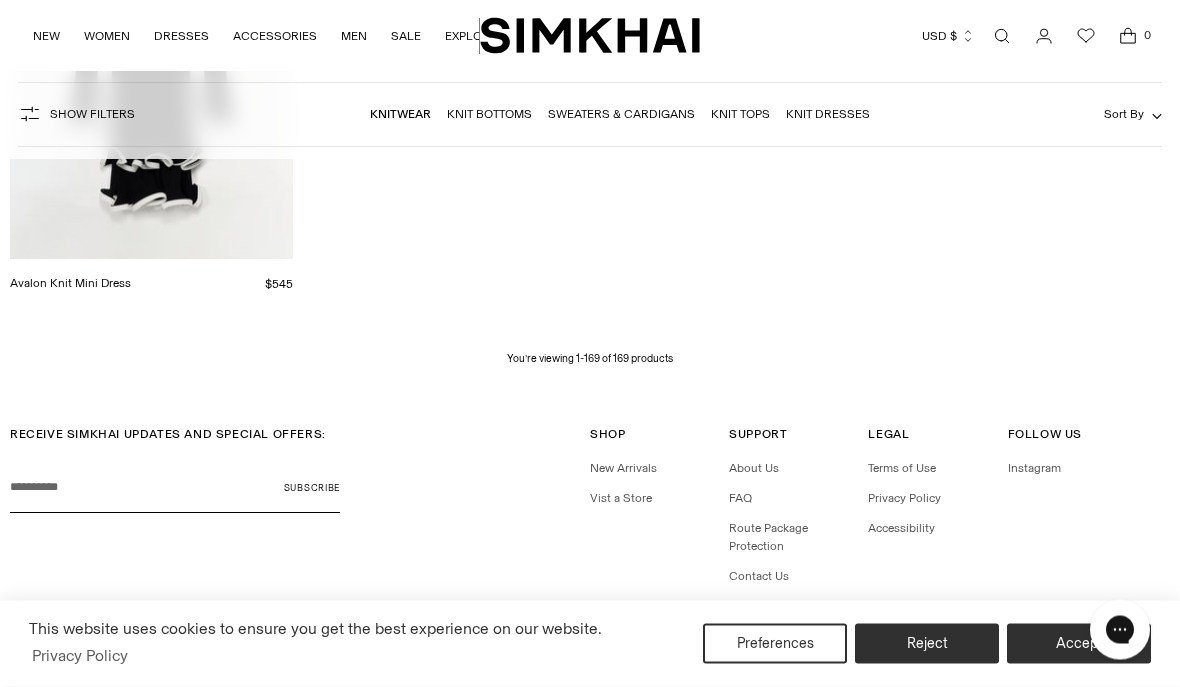 scroll, scrollTop: 22378, scrollLeft: 0, axis: vertical 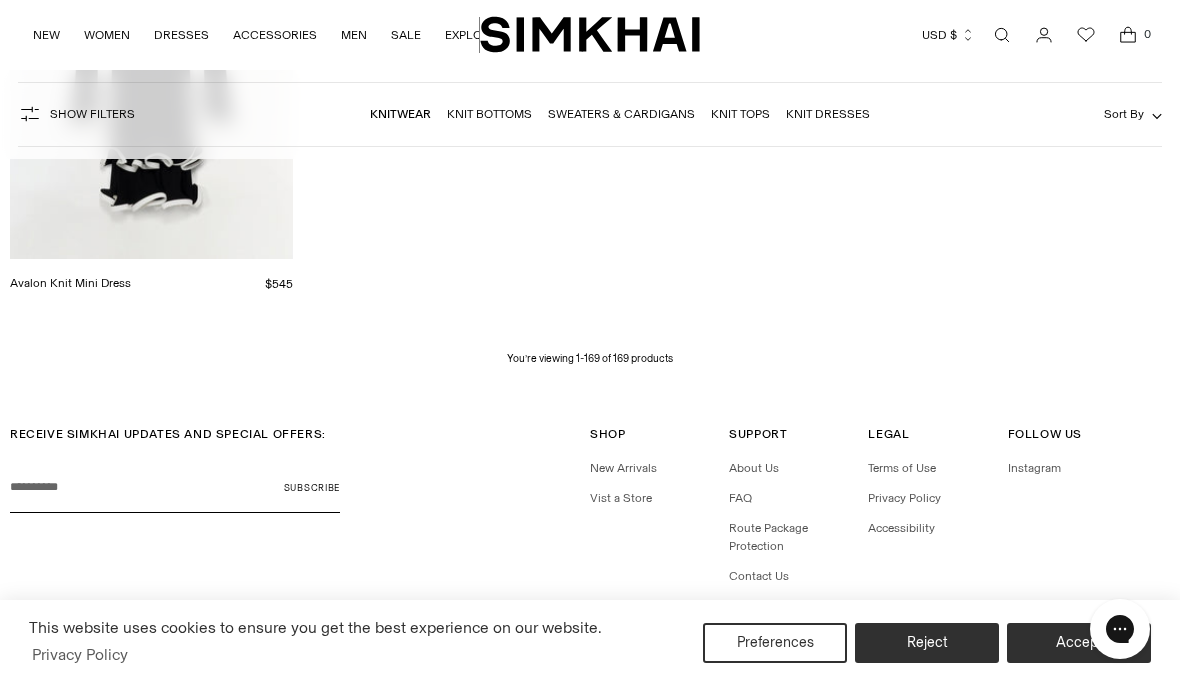 click on "Knit Bottoms" at bounding box center (489, 115) 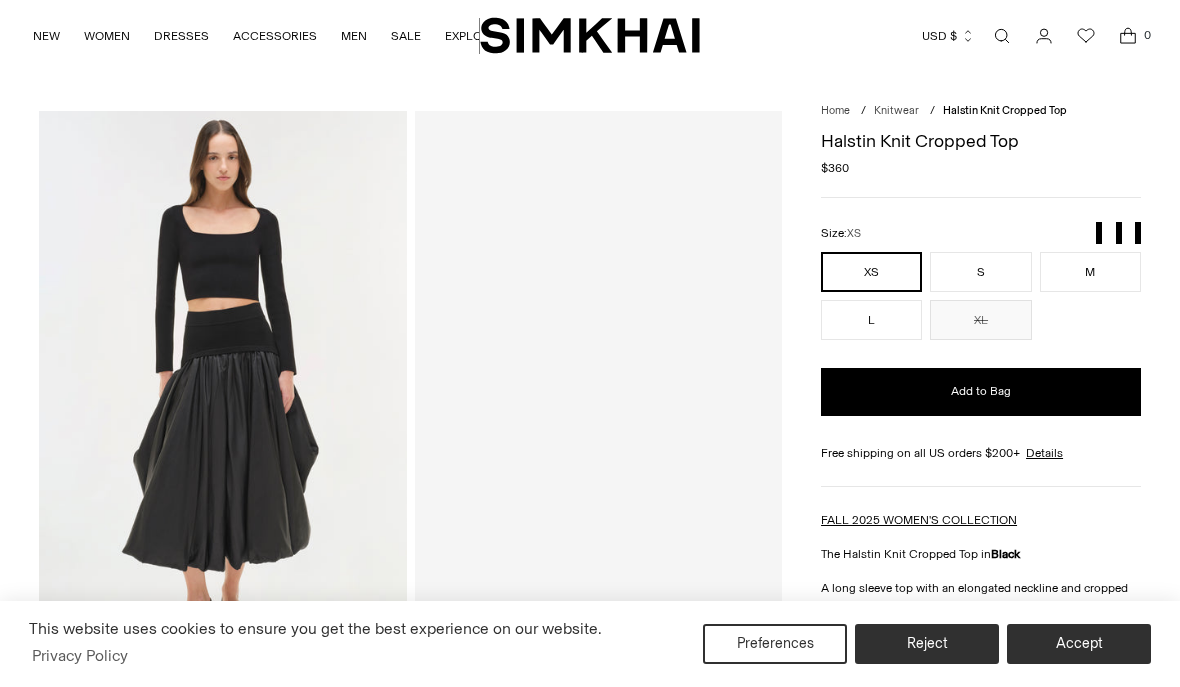 scroll, scrollTop: 0, scrollLeft: 0, axis: both 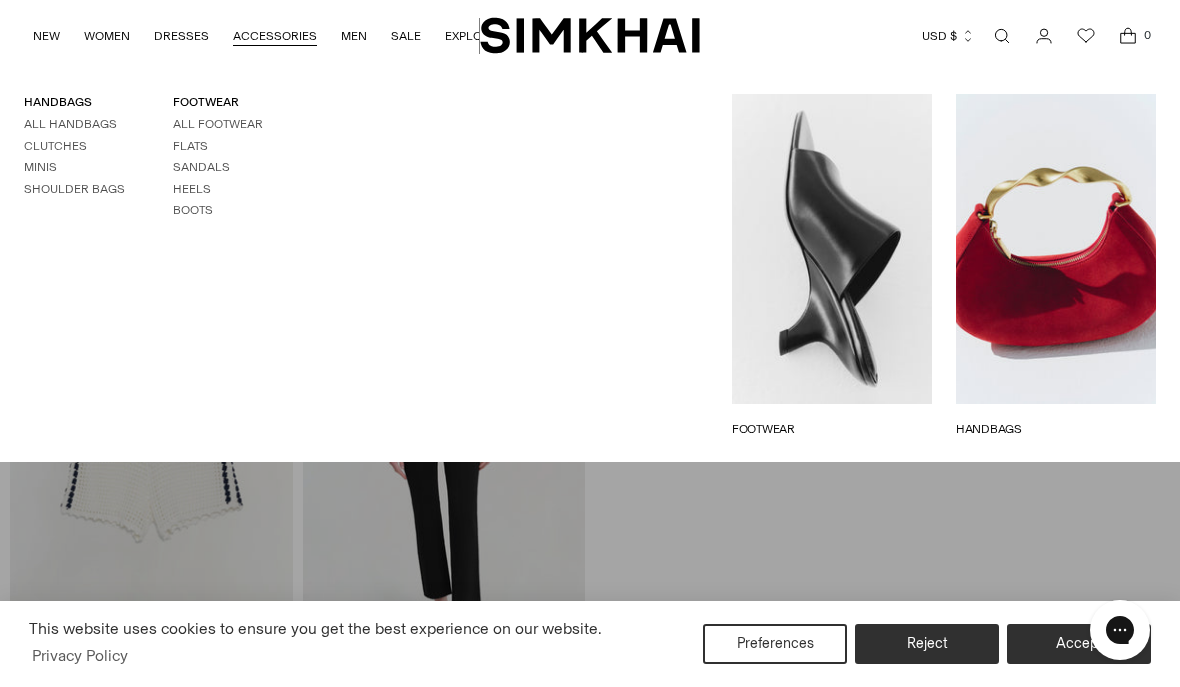 click on "ACCESSORIES" at bounding box center (275, 36) 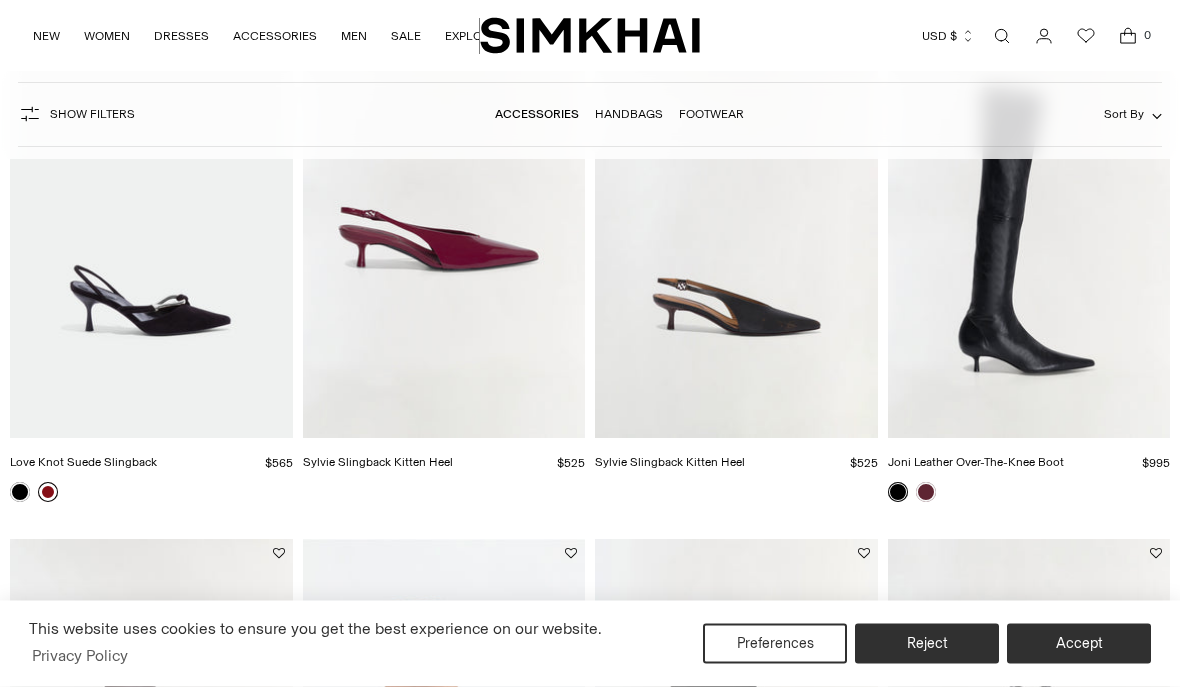 scroll, scrollTop: 611, scrollLeft: 0, axis: vertical 